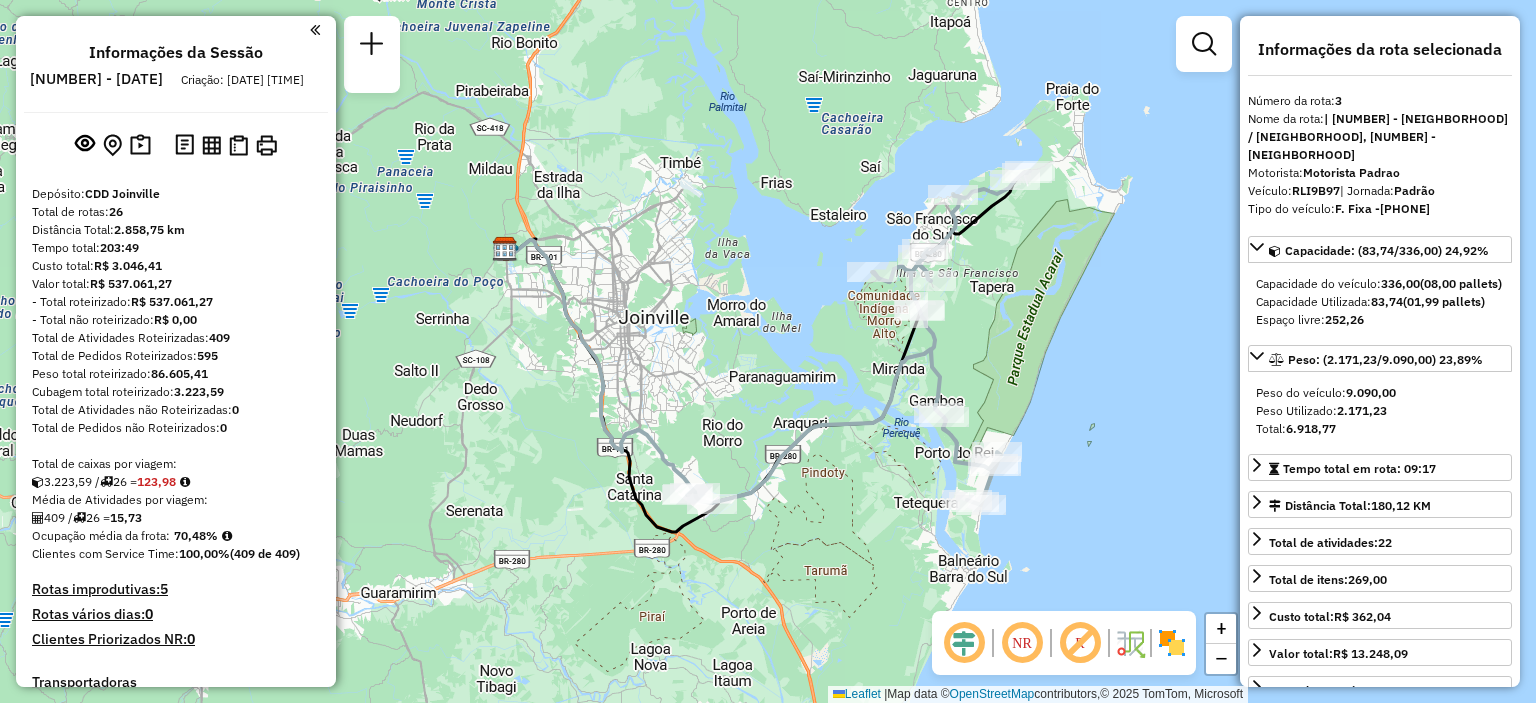 select on "**********" 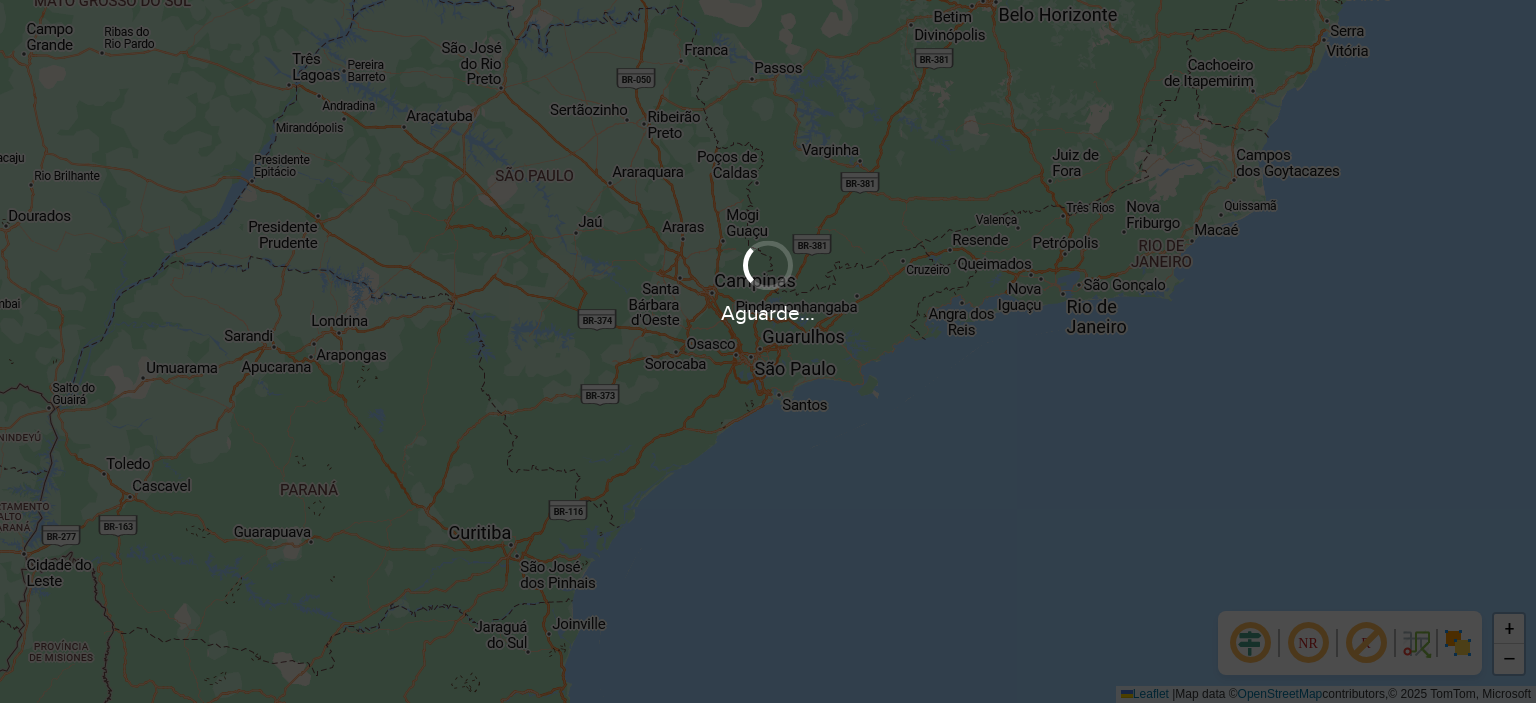 scroll, scrollTop: 0, scrollLeft: 0, axis: both 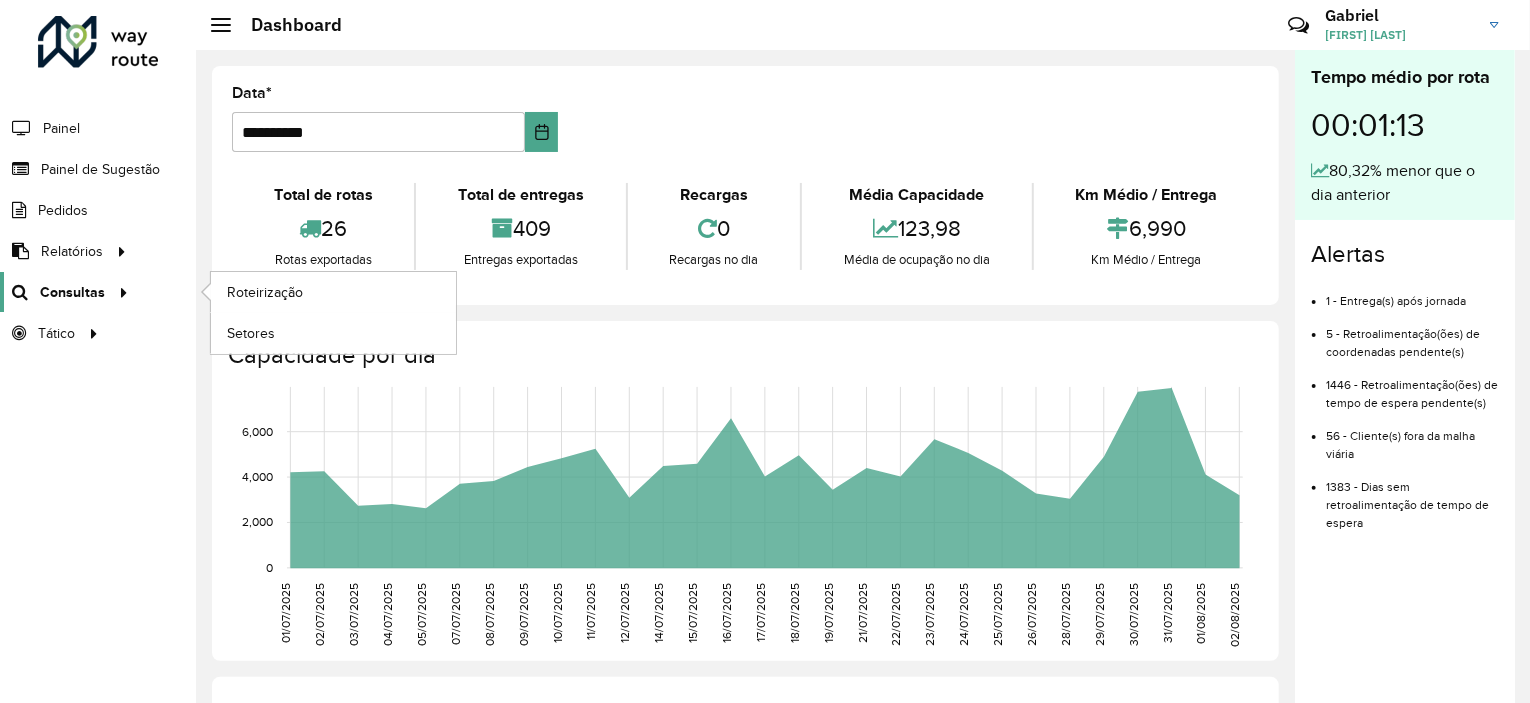 drag, startPoint x: 62, startPoint y: 288, endPoint x: 102, endPoint y: 288, distance: 40 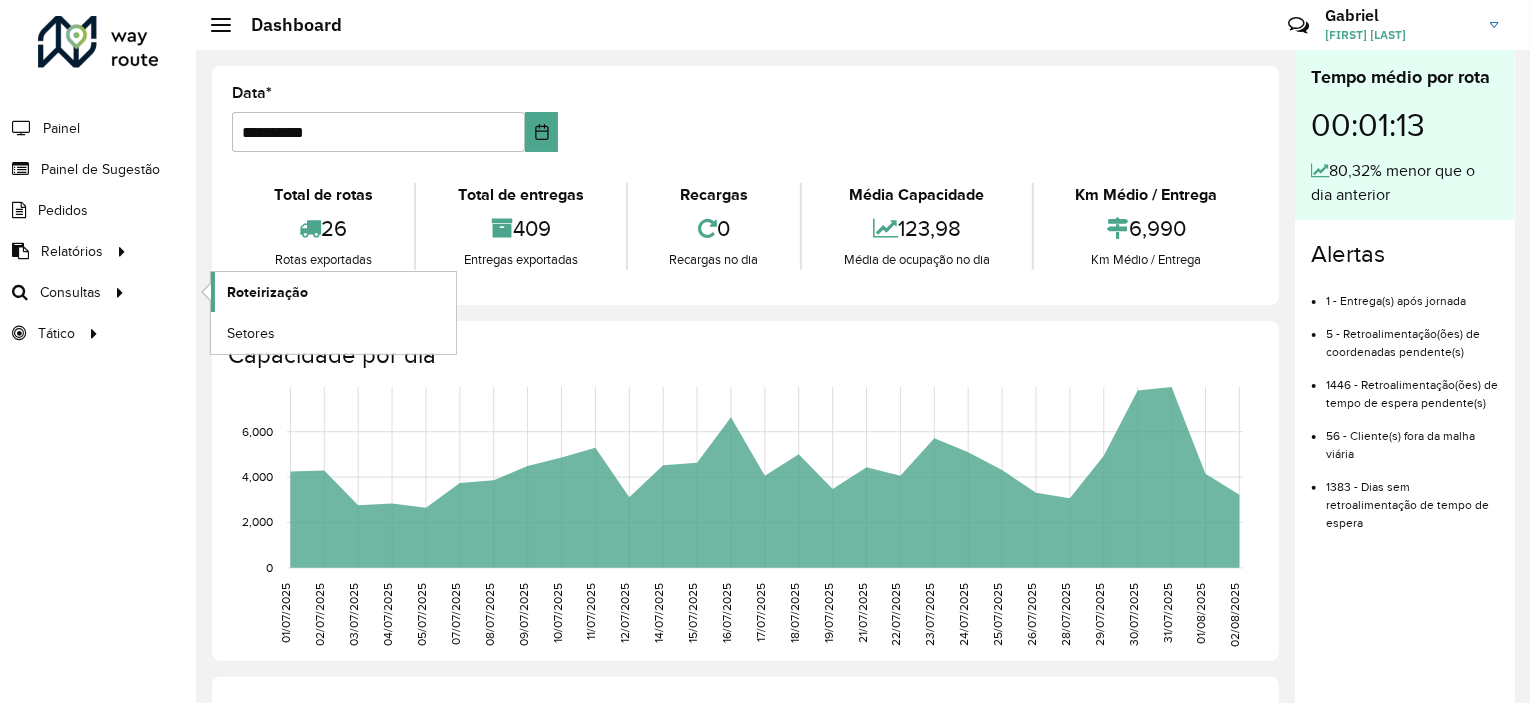 click on "Roteirização" 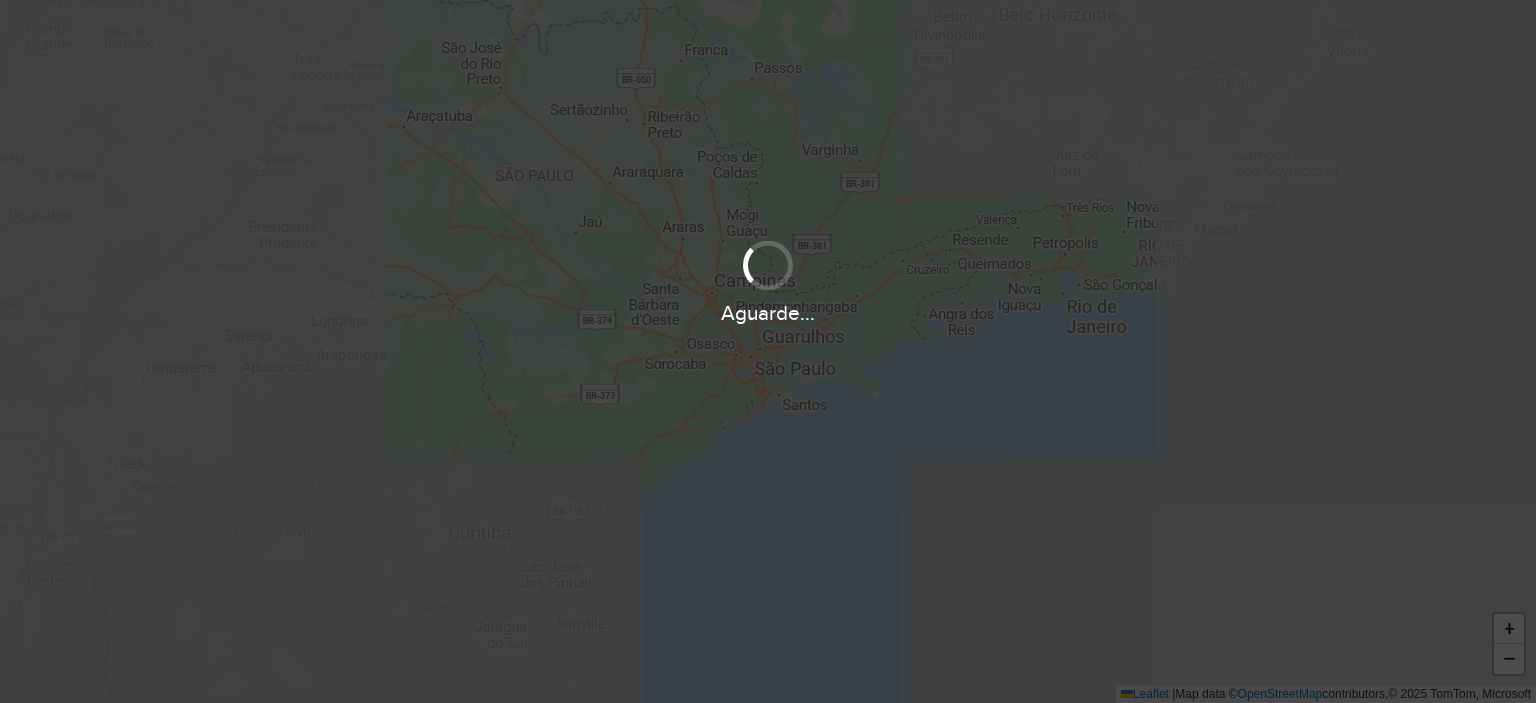 scroll, scrollTop: 0, scrollLeft: 0, axis: both 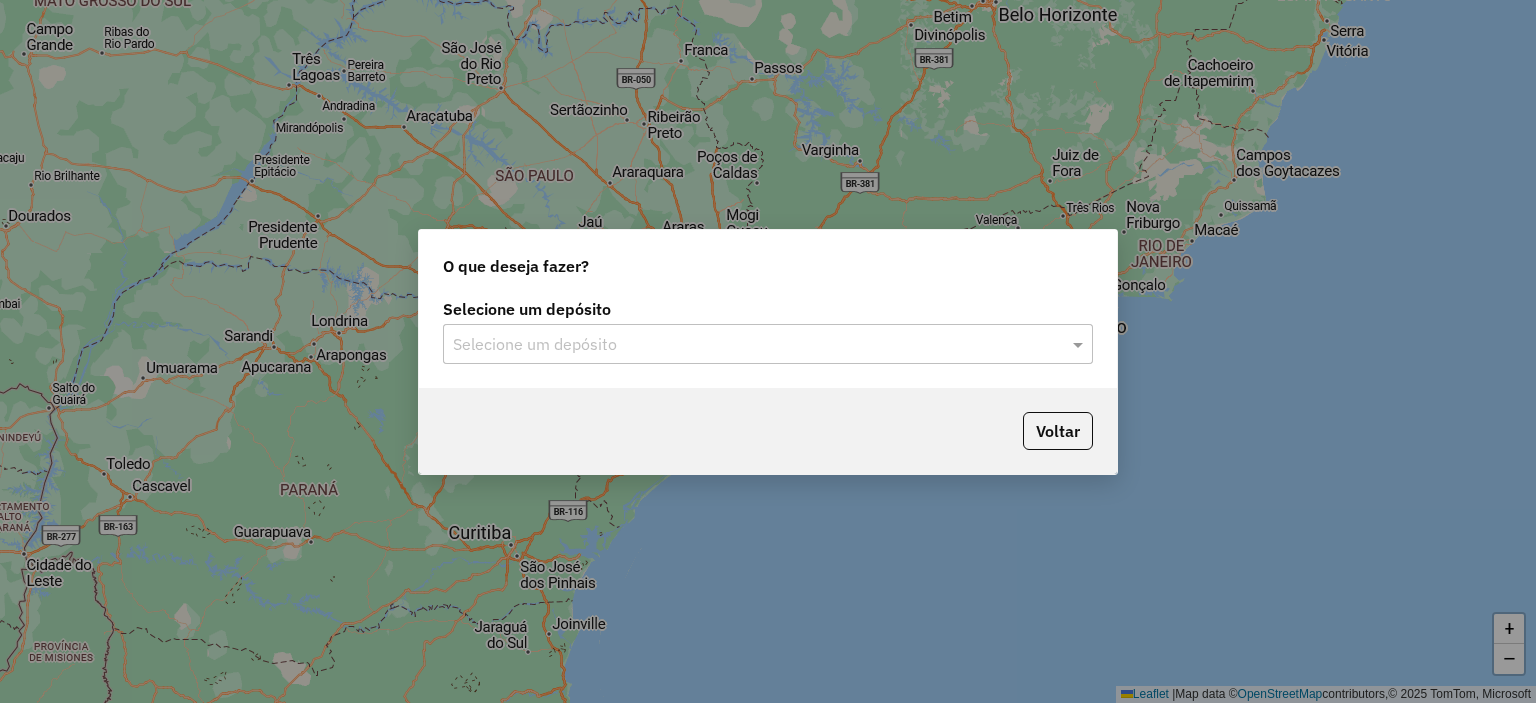 click on "Selecione um depósito" 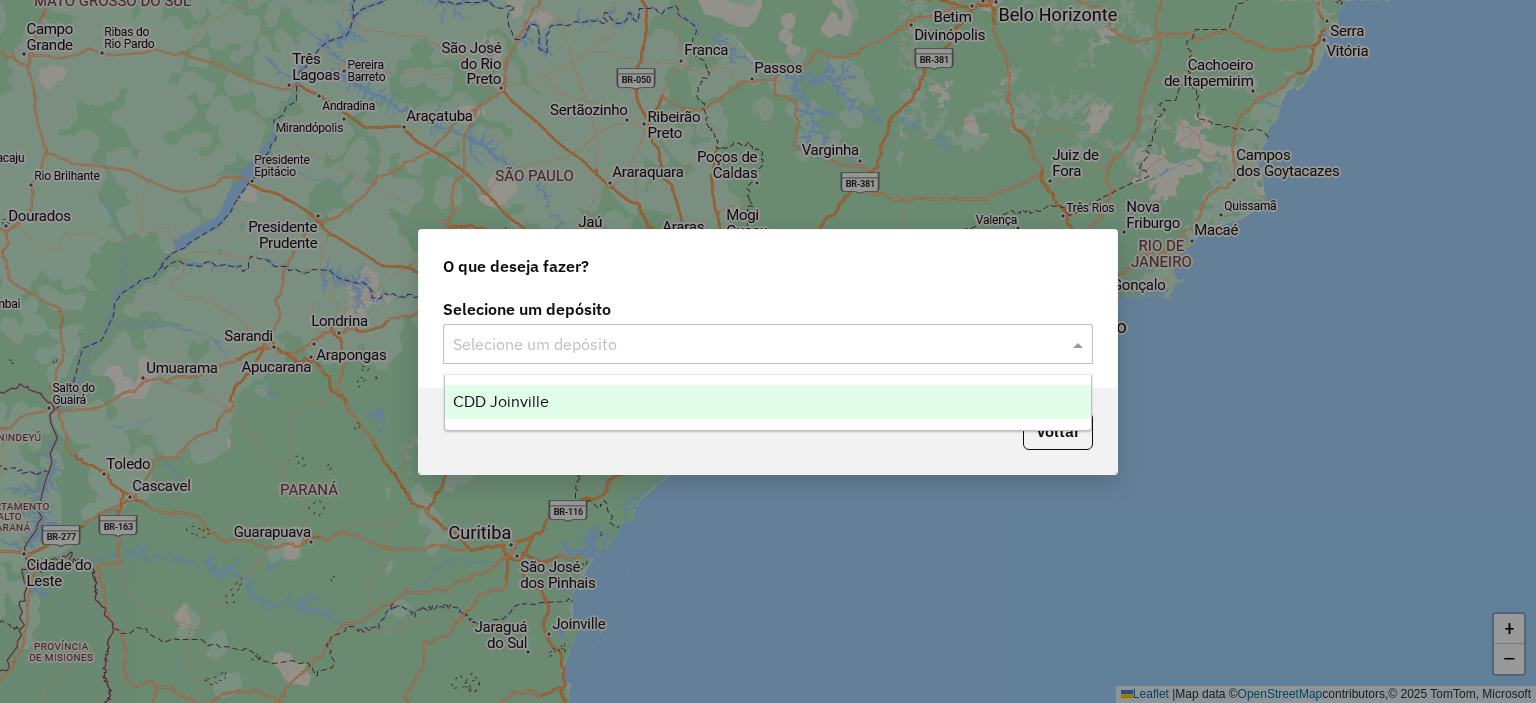 click on "CDD Joinville" at bounding box center [768, 402] 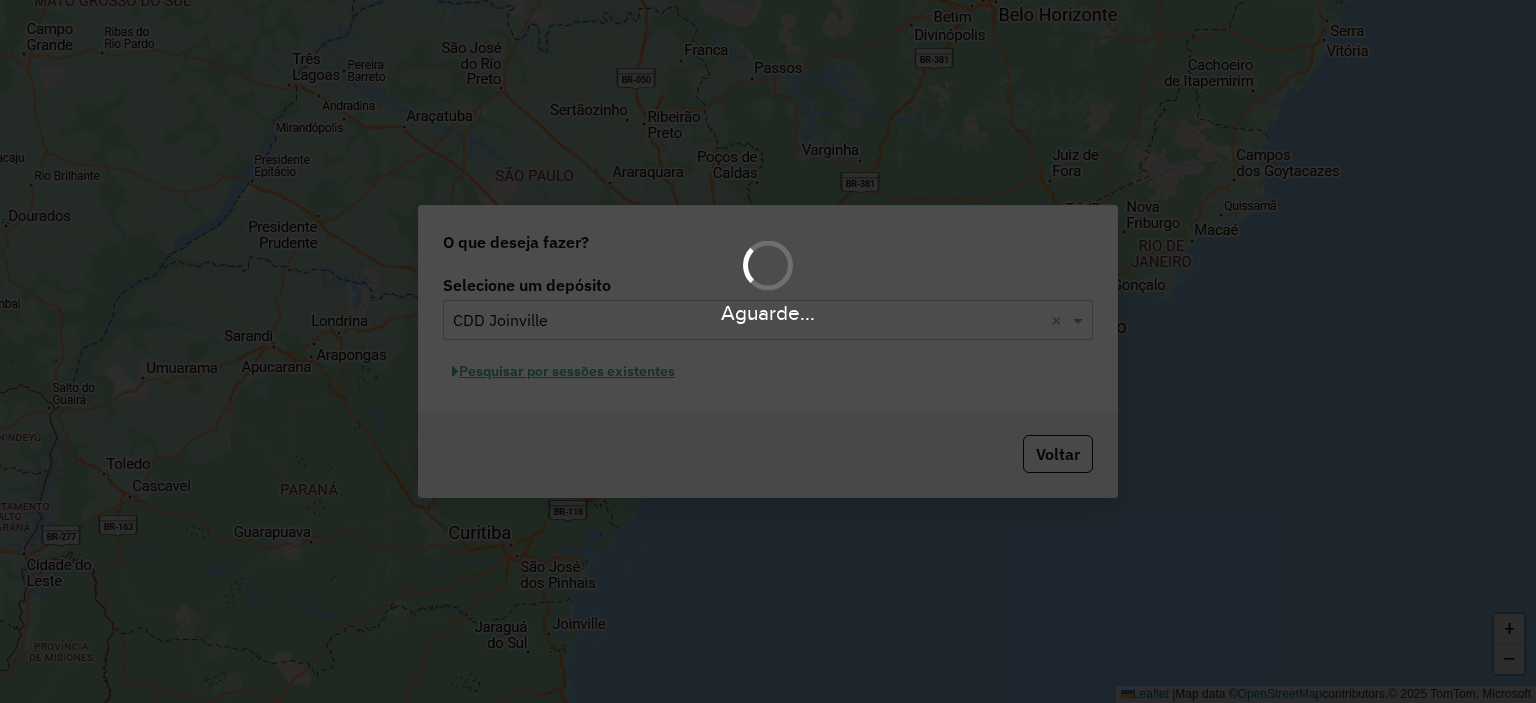 click on "Aguarde..." at bounding box center [768, 351] 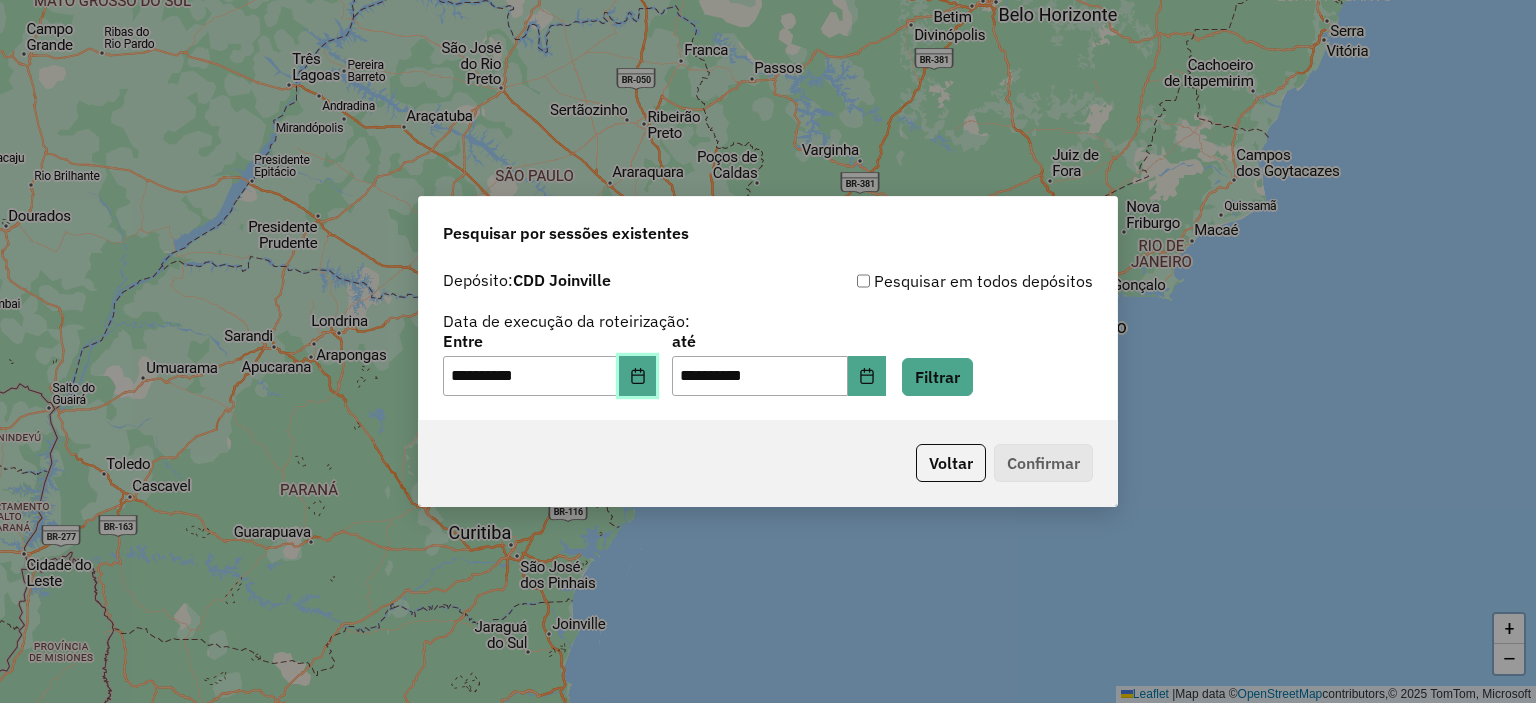 click at bounding box center [638, 376] 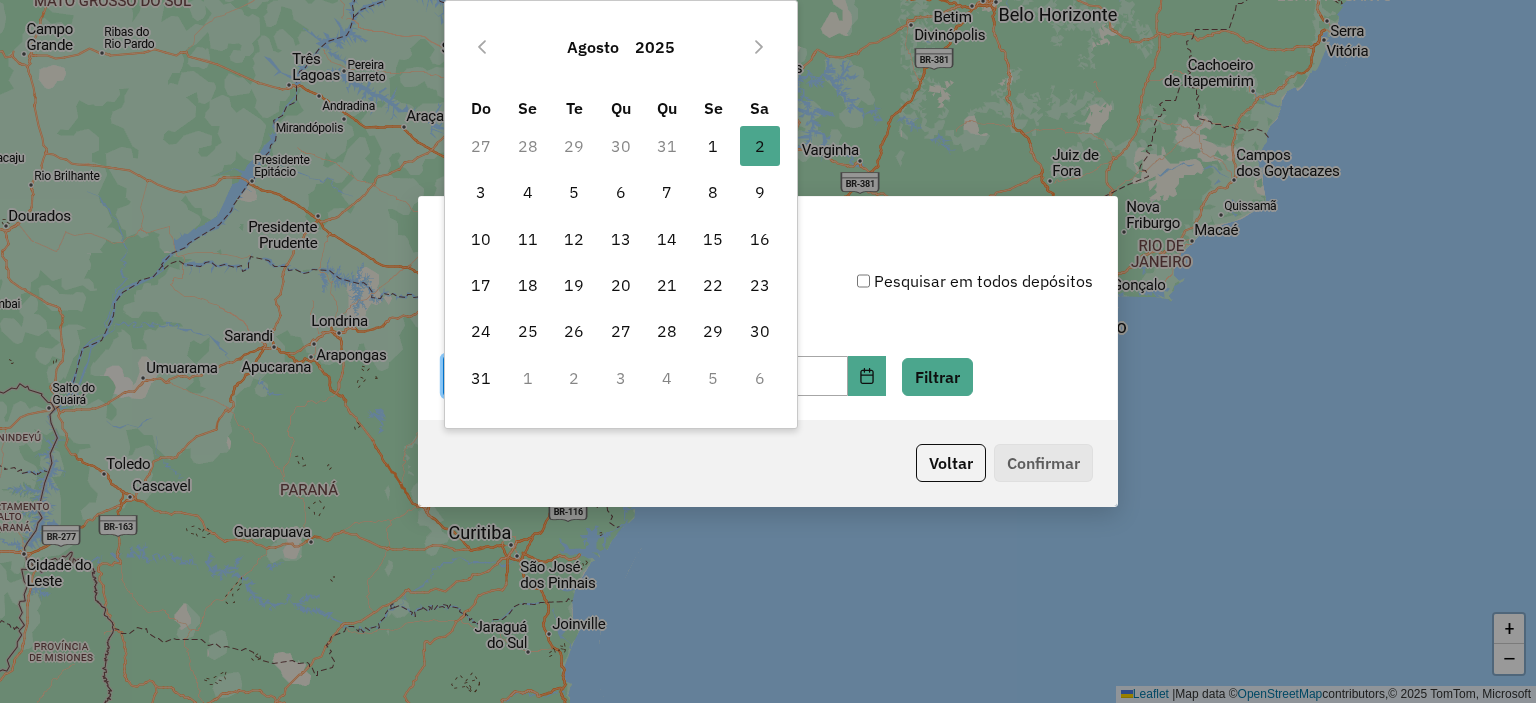 click on "4" at bounding box center (528, 192) 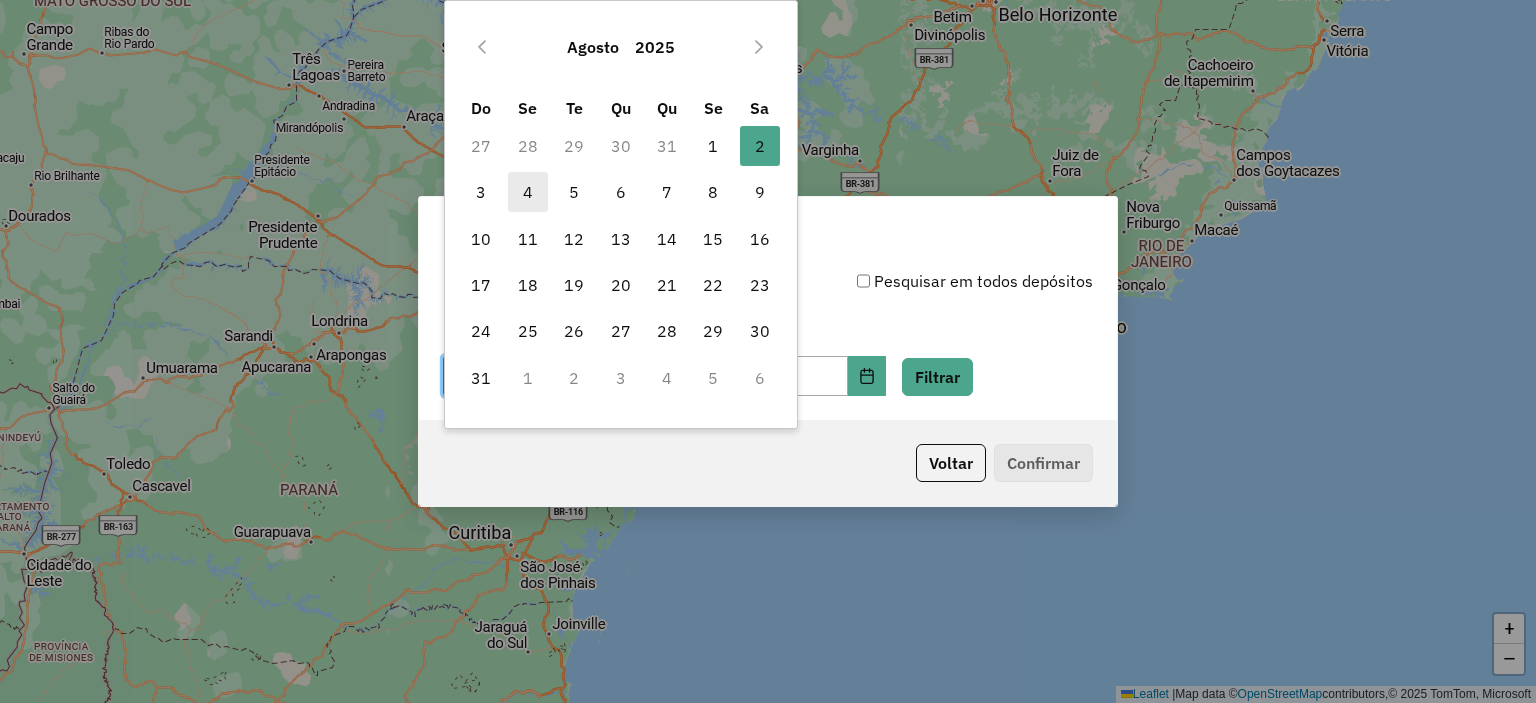 click on "4" at bounding box center [528, 192] 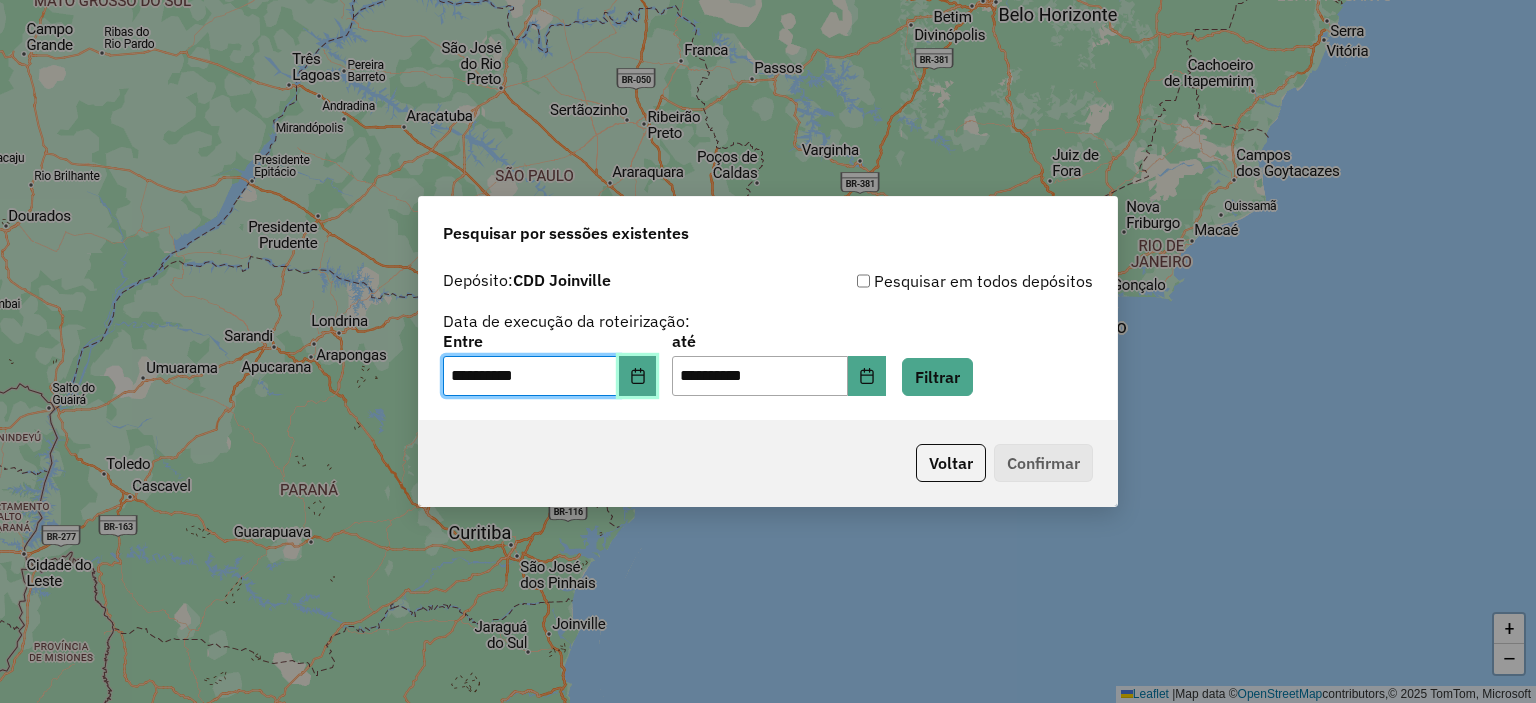 click 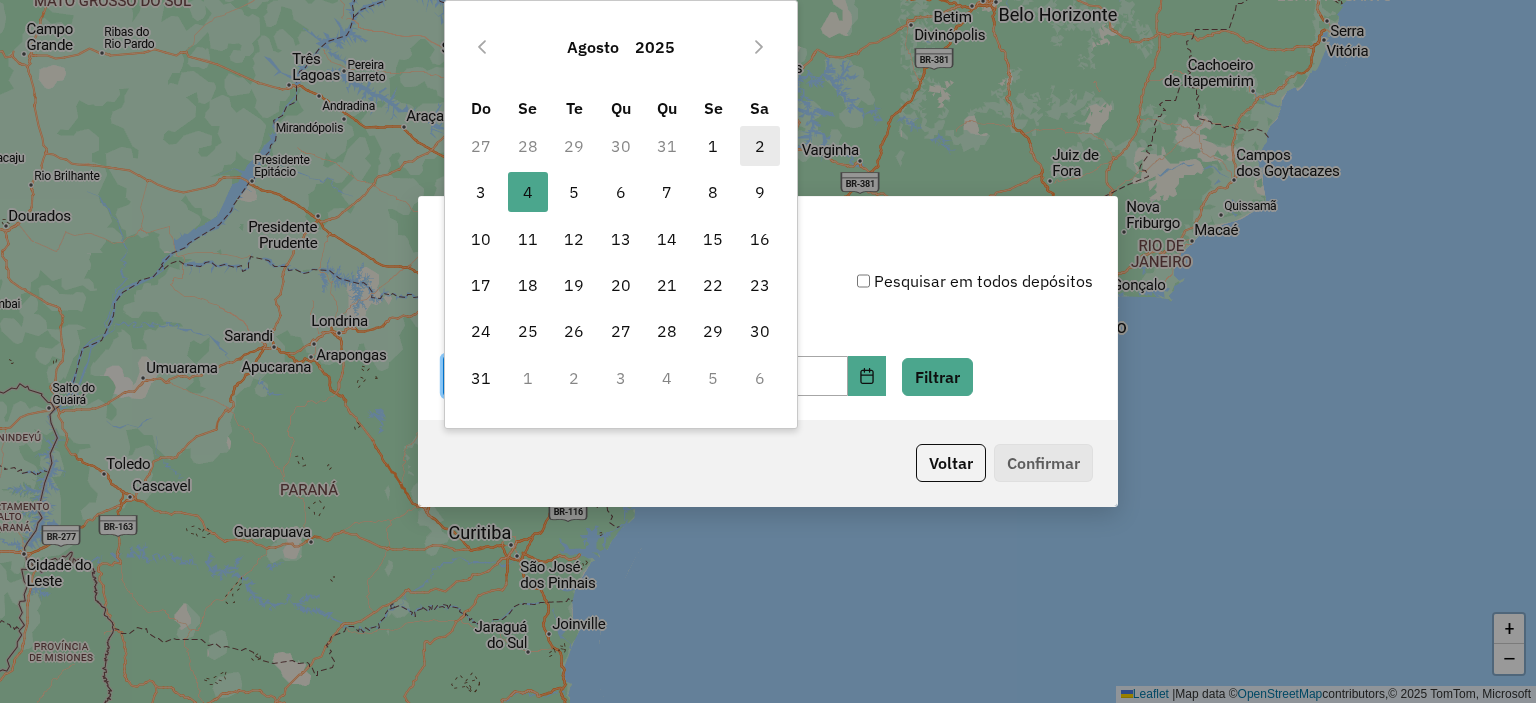 click on "2" at bounding box center (760, 146) 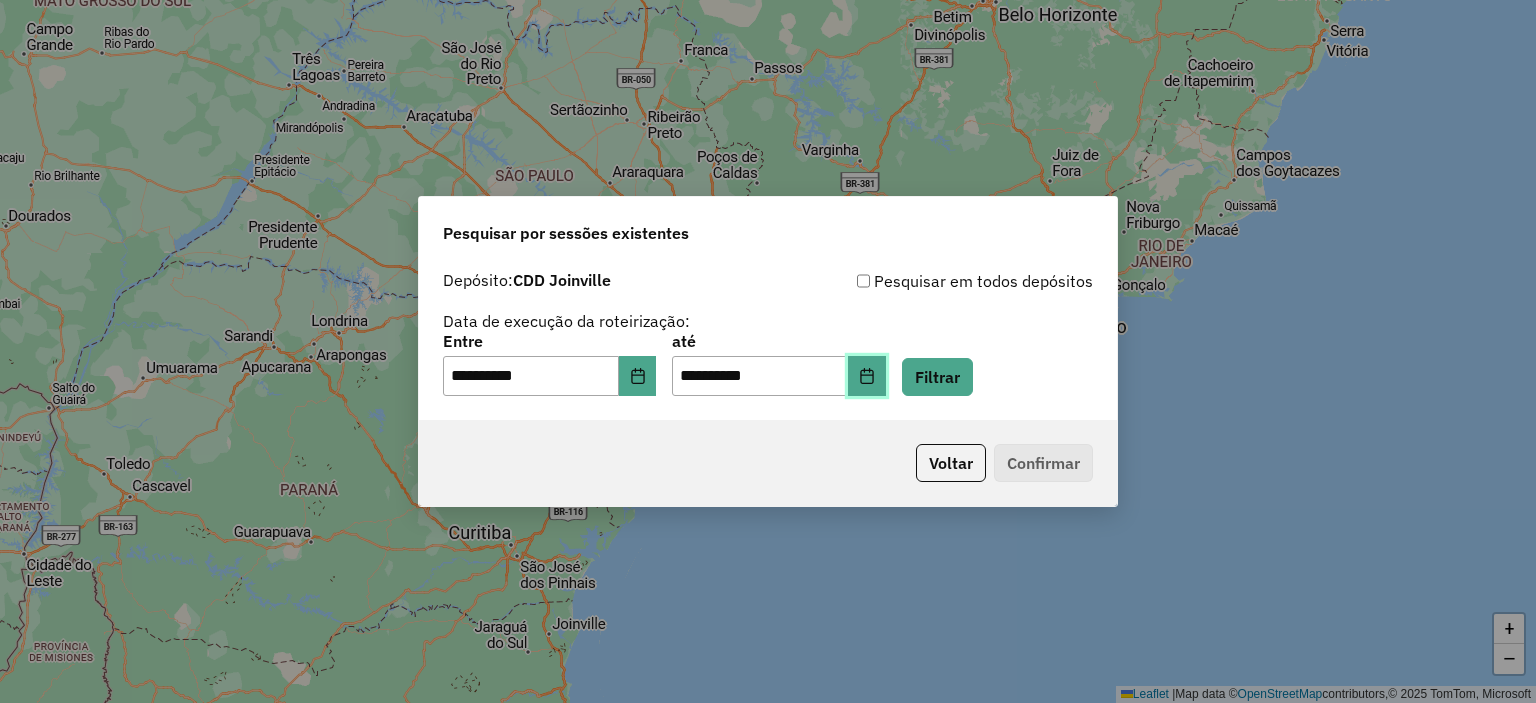 click at bounding box center [867, 376] 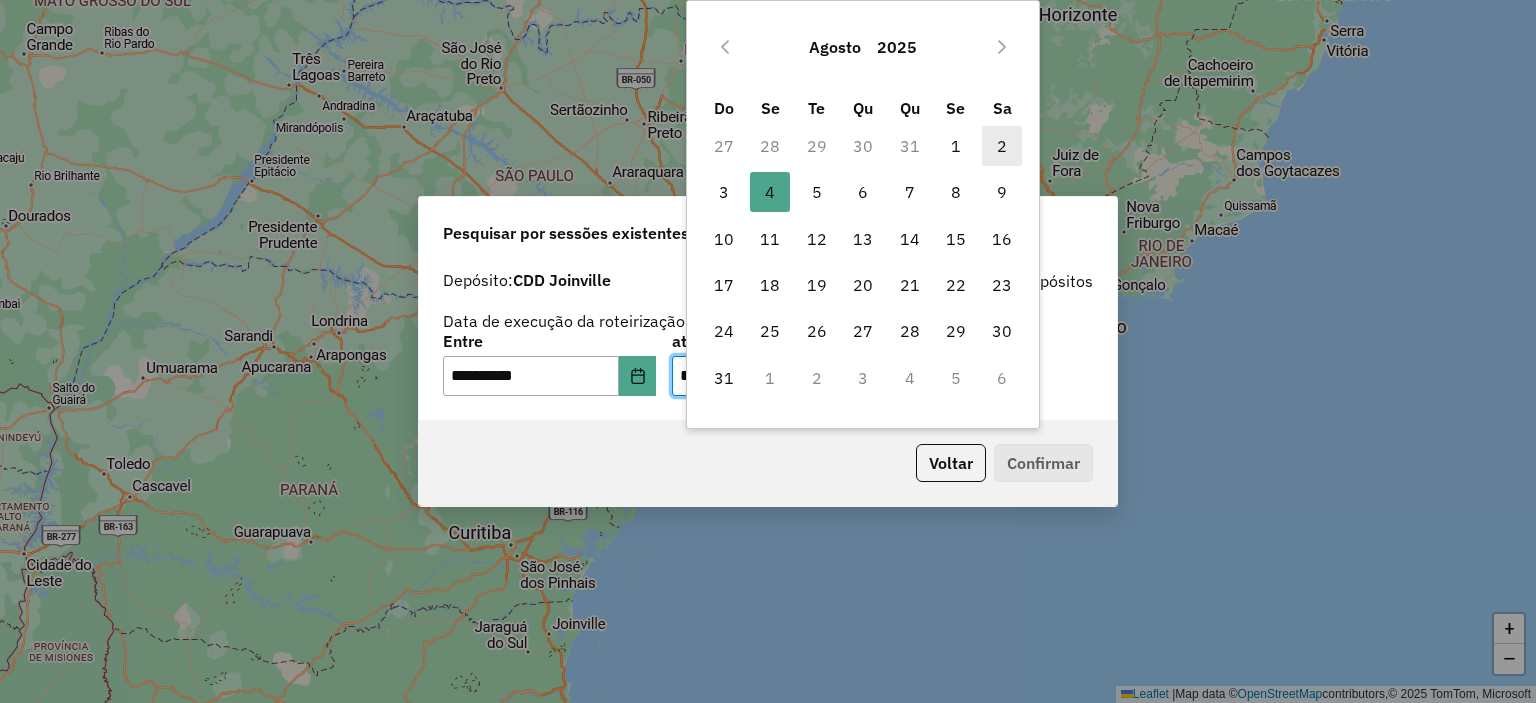 click on "2" at bounding box center [1002, 146] 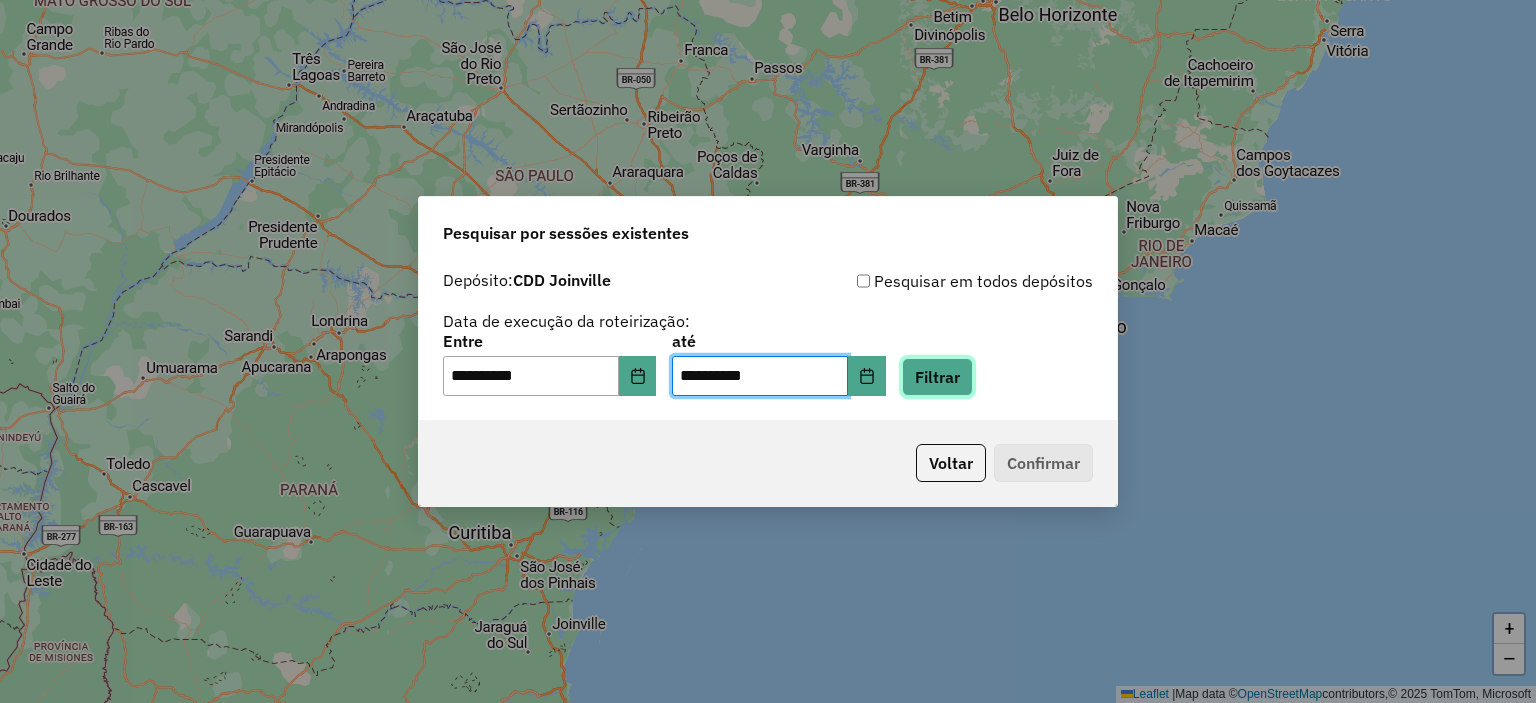 click on "Filtrar" 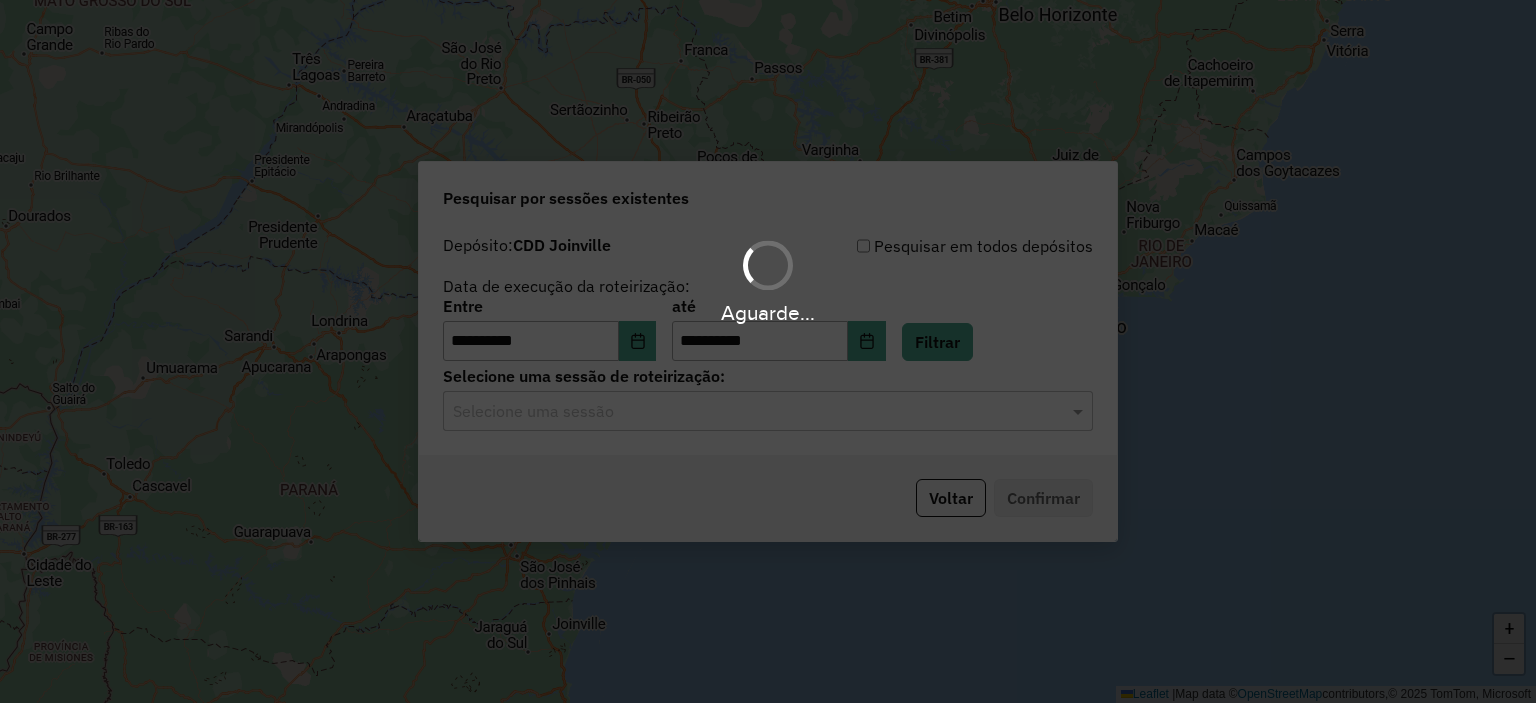 click on "Aguarde..." at bounding box center [768, 351] 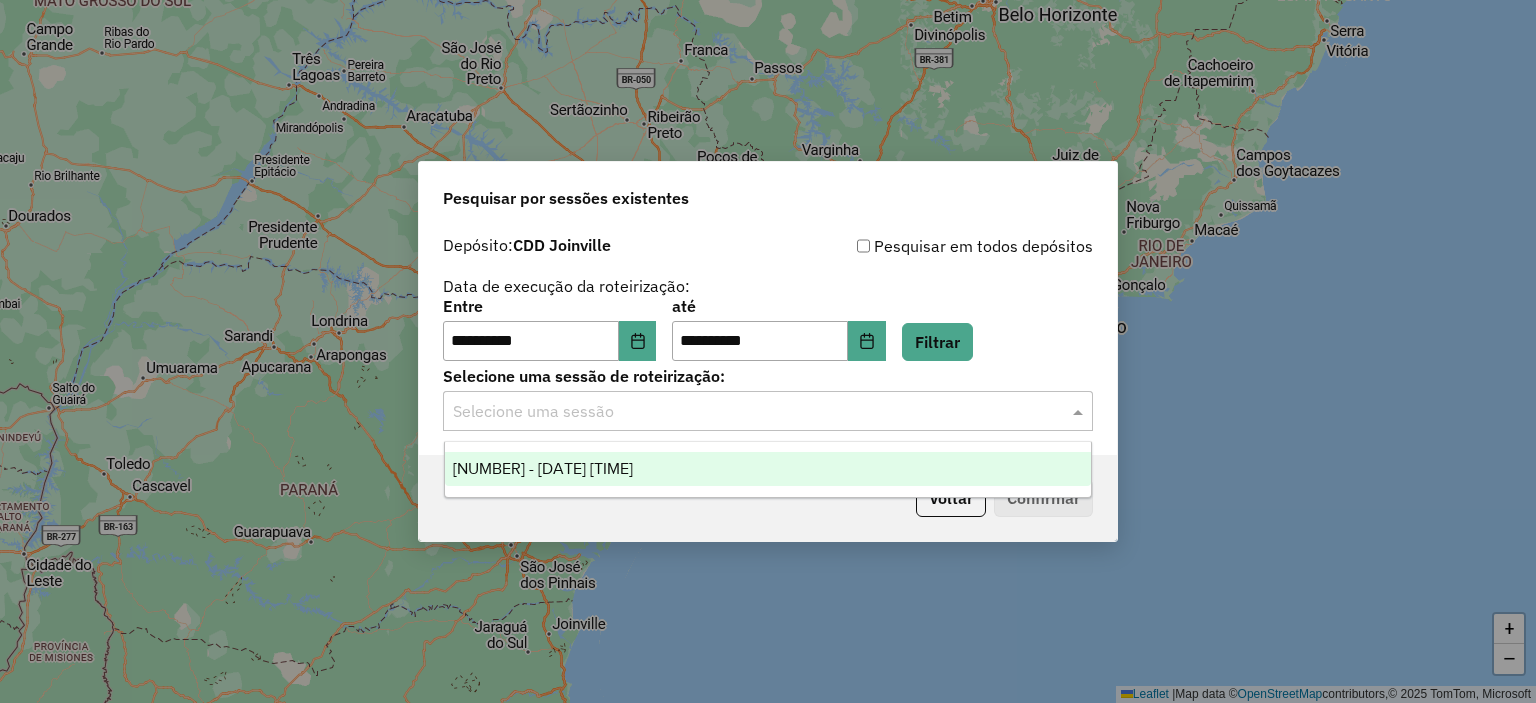 click 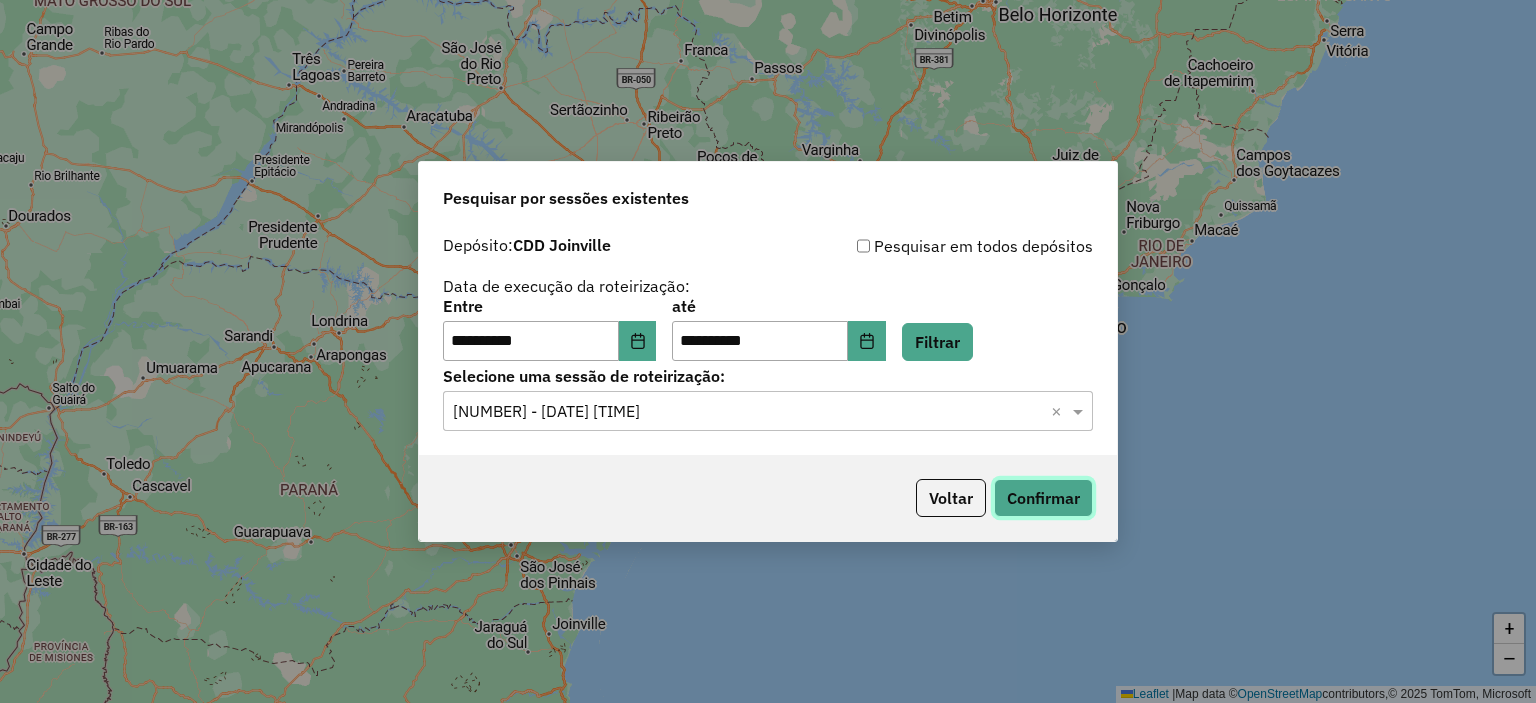 click on "Confirmar" 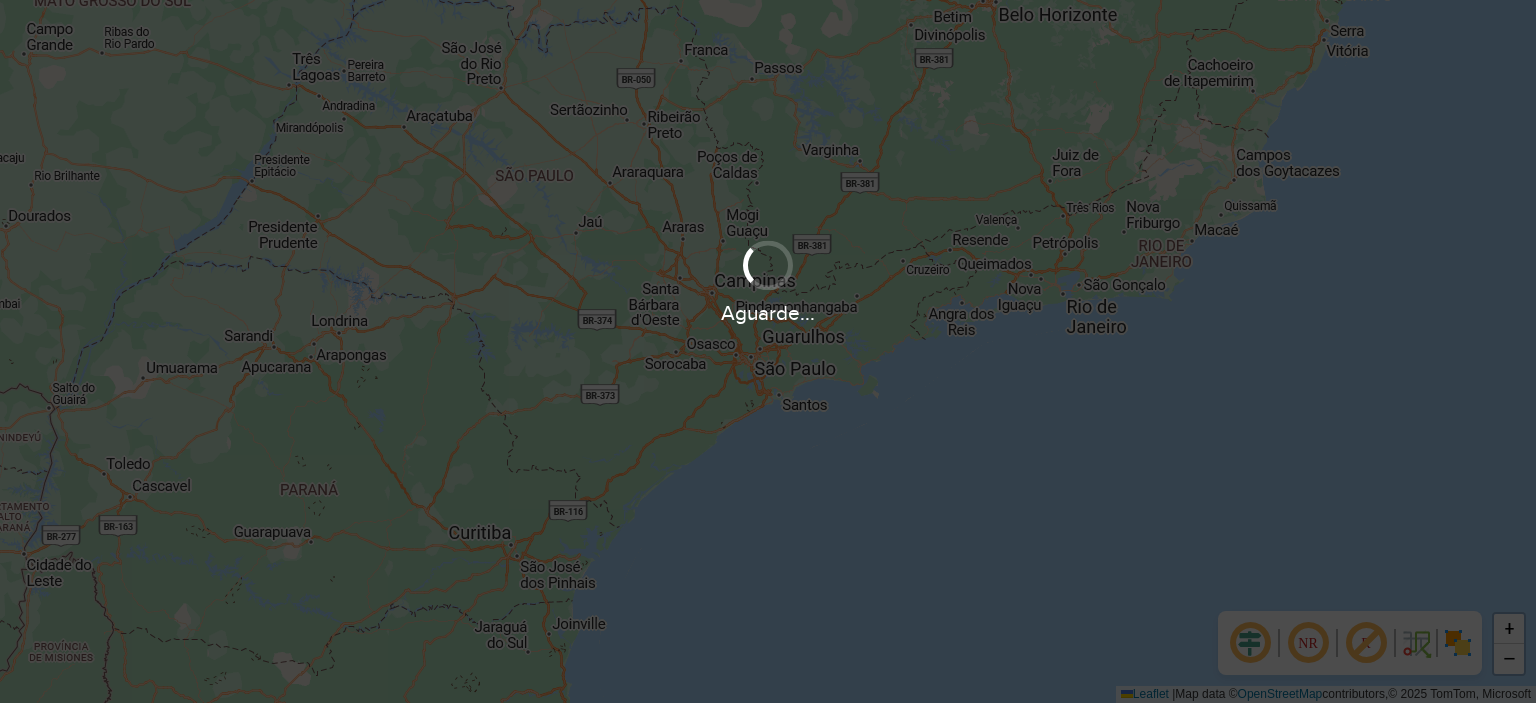 scroll, scrollTop: 0, scrollLeft: 0, axis: both 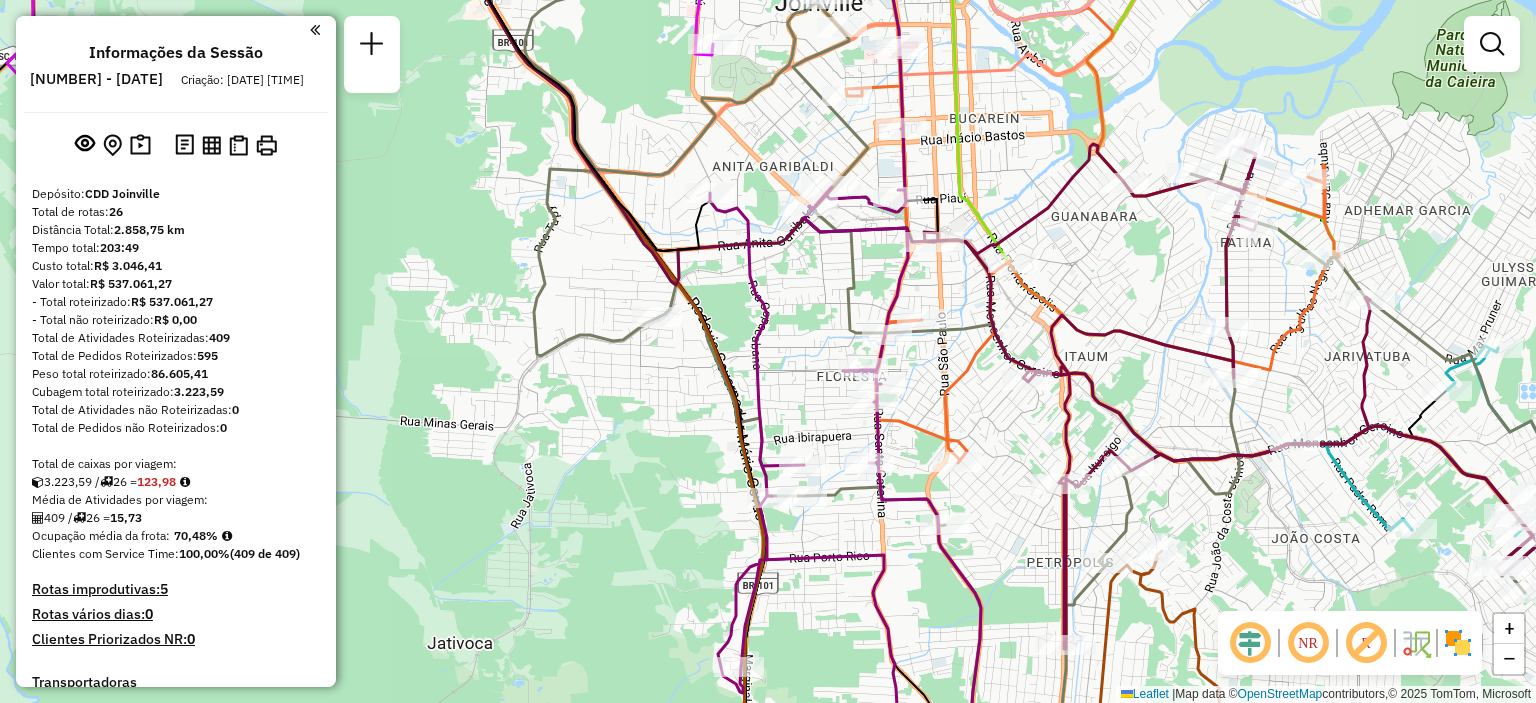 click 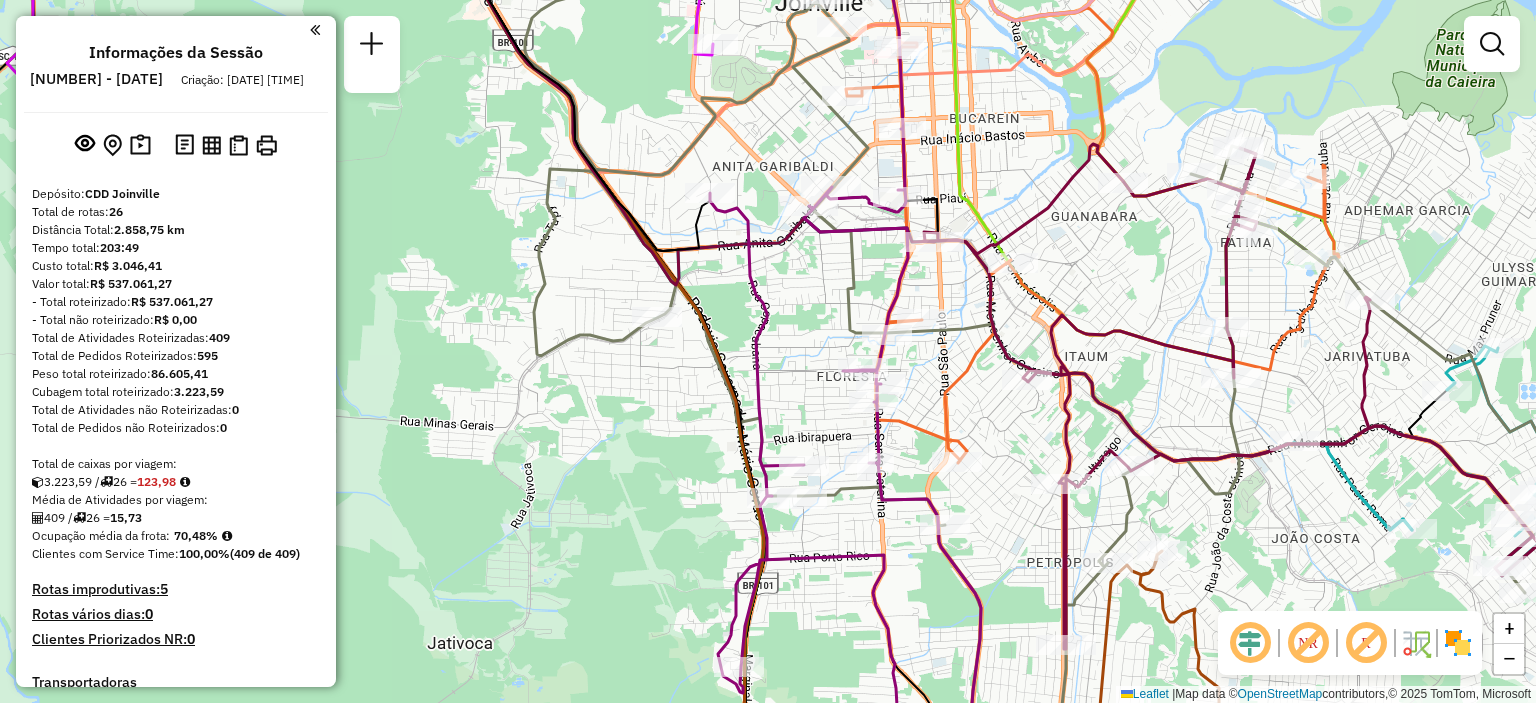 click 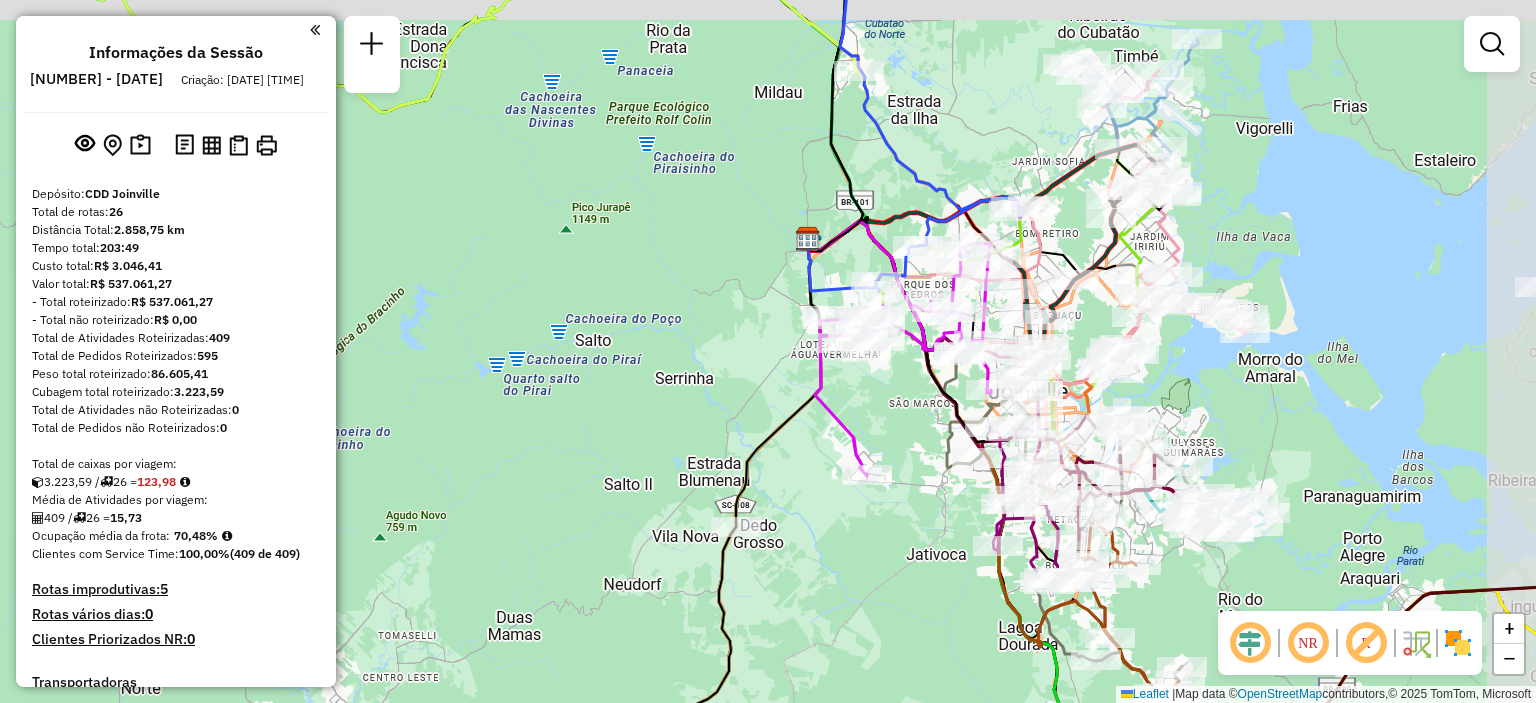 drag, startPoint x: 868, startPoint y: 532, endPoint x: 797, endPoint y: 511, distance: 74.04053 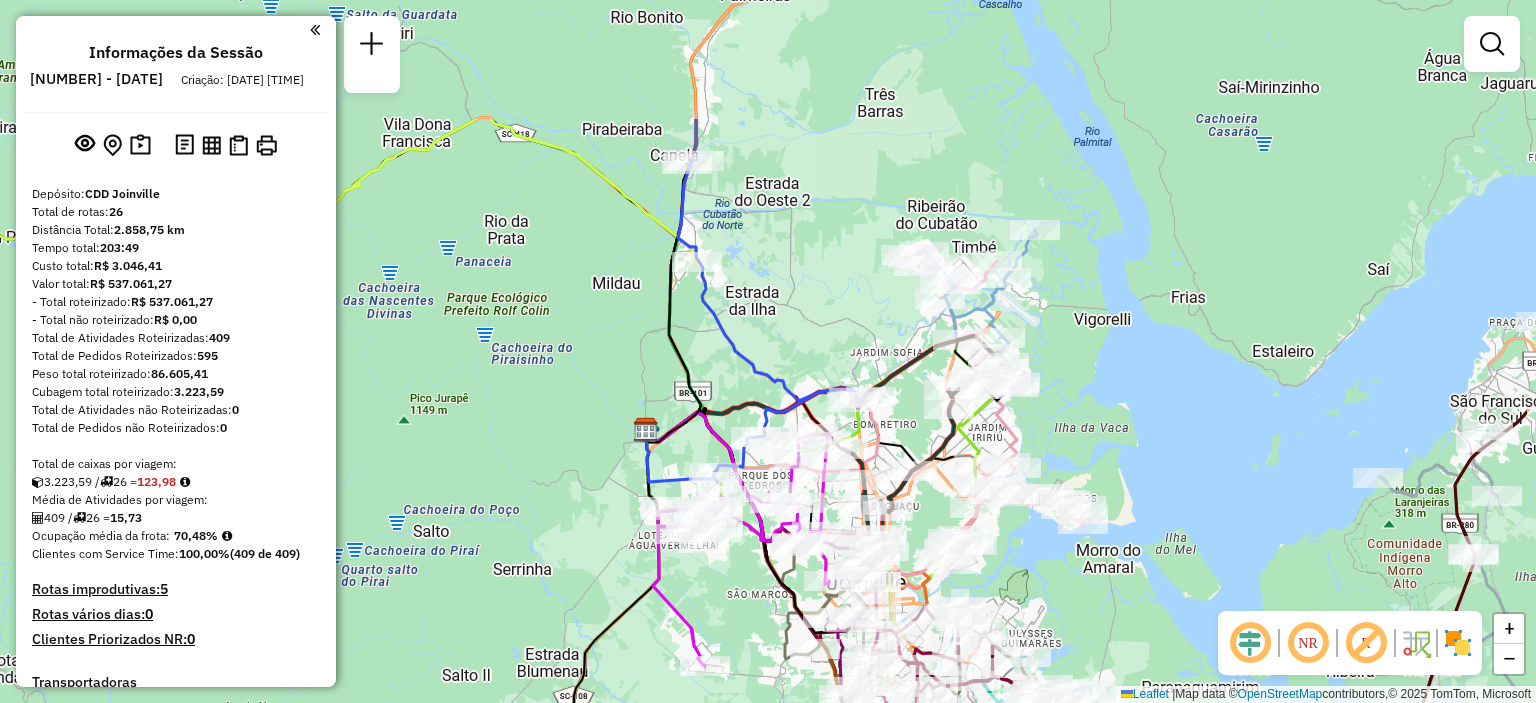 drag, startPoint x: 1376, startPoint y: 222, endPoint x: 1236, endPoint y: 355, distance: 193.10359 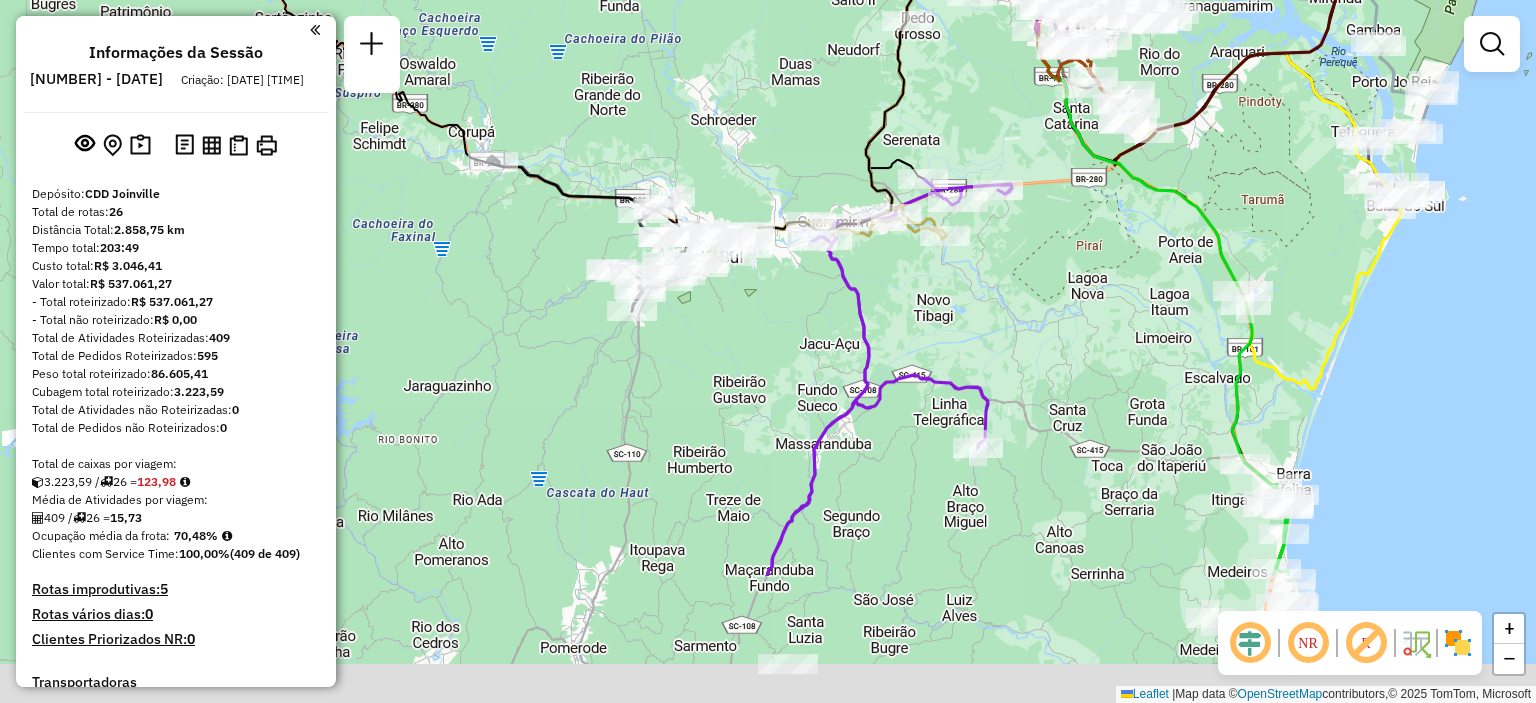 drag, startPoint x: 1028, startPoint y: 539, endPoint x: 1007, endPoint y: 326, distance: 214.03271 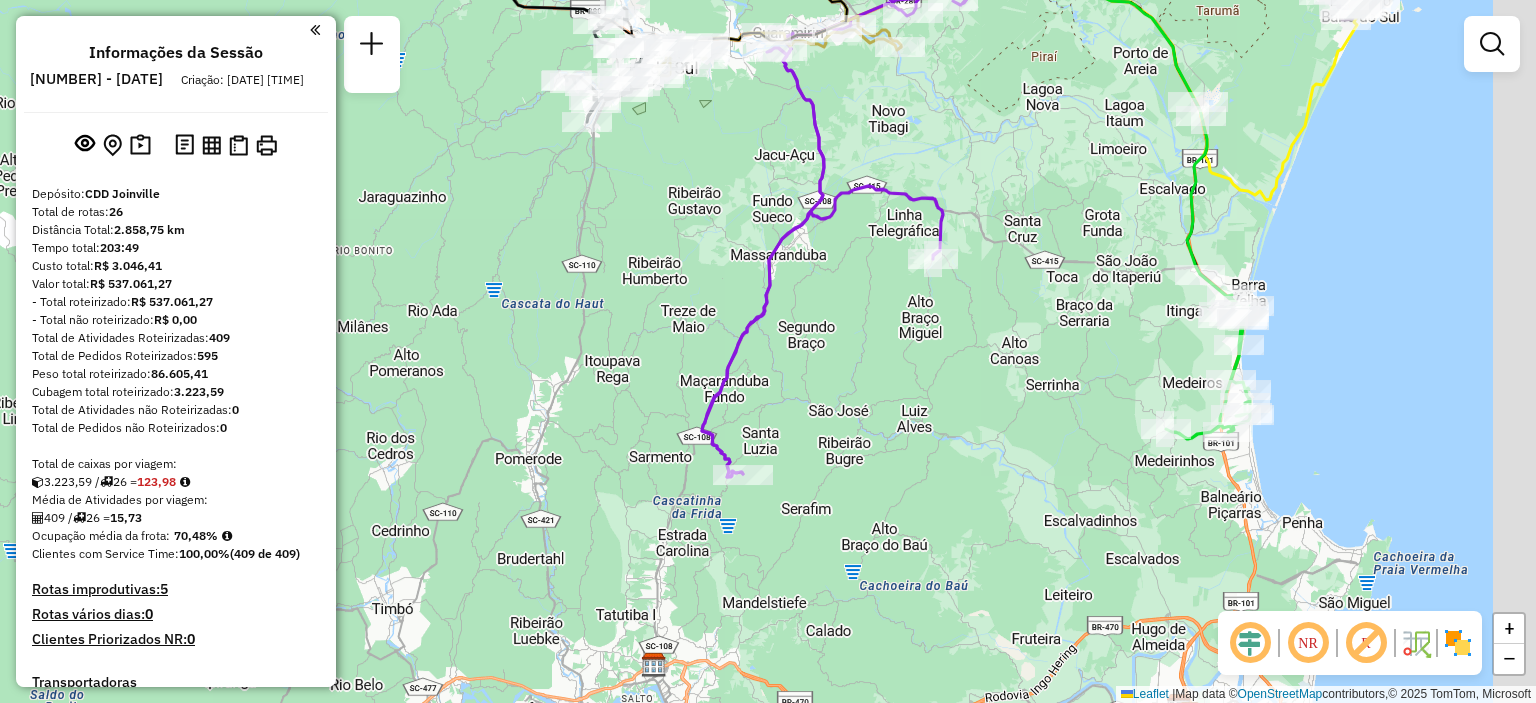 drag, startPoint x: 1040, startPoint y: 264, endPoint x: 1143, endPoint y: 339, distance: 127.41271 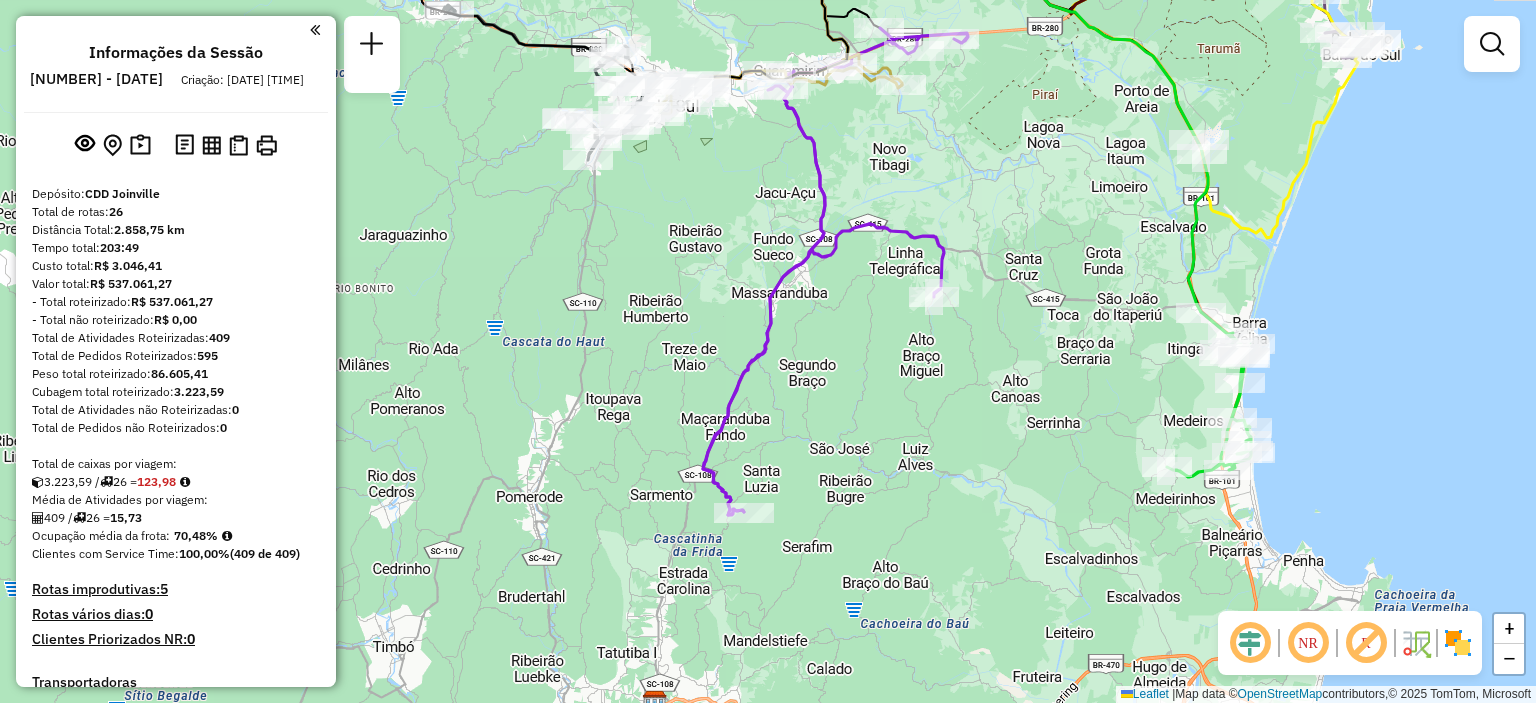 drag, startPoint x: 1076, startPoint y: 428, endPoint x: 900, endPoint y: 555, distance: 217.03687 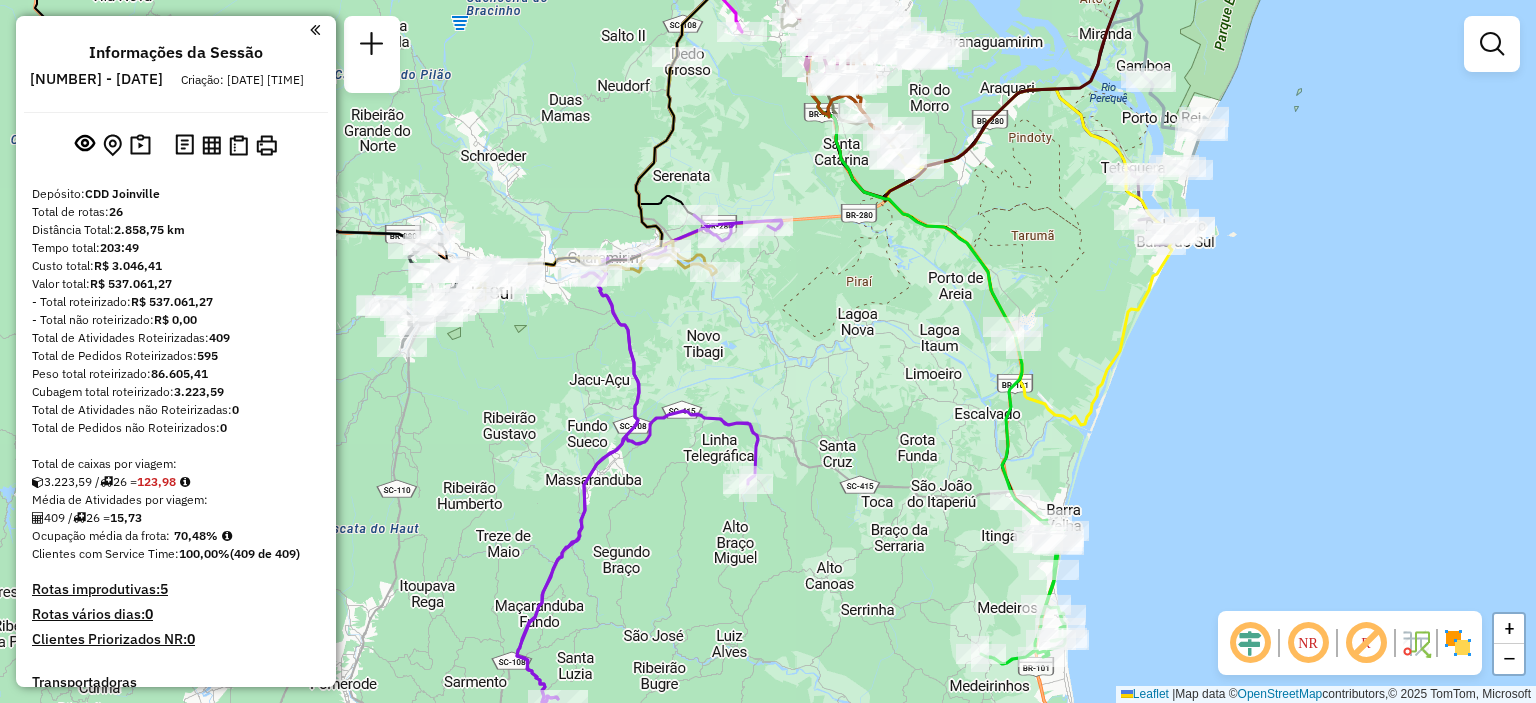 drag, startPoint x: 908, startPoint y: 434, endPoint x: 833, endPoint y: 500, distance: 99.90495 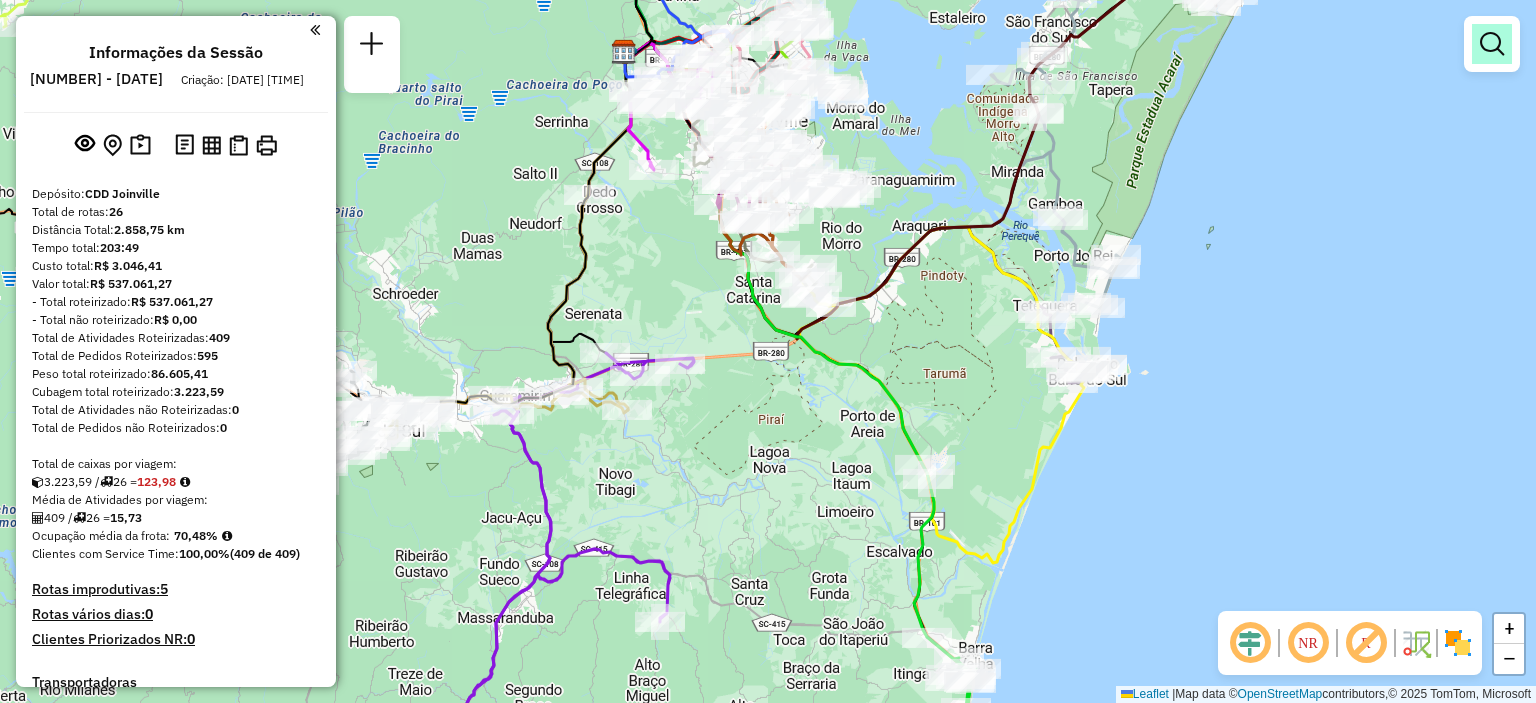 click at bounding box center (1492, 44) 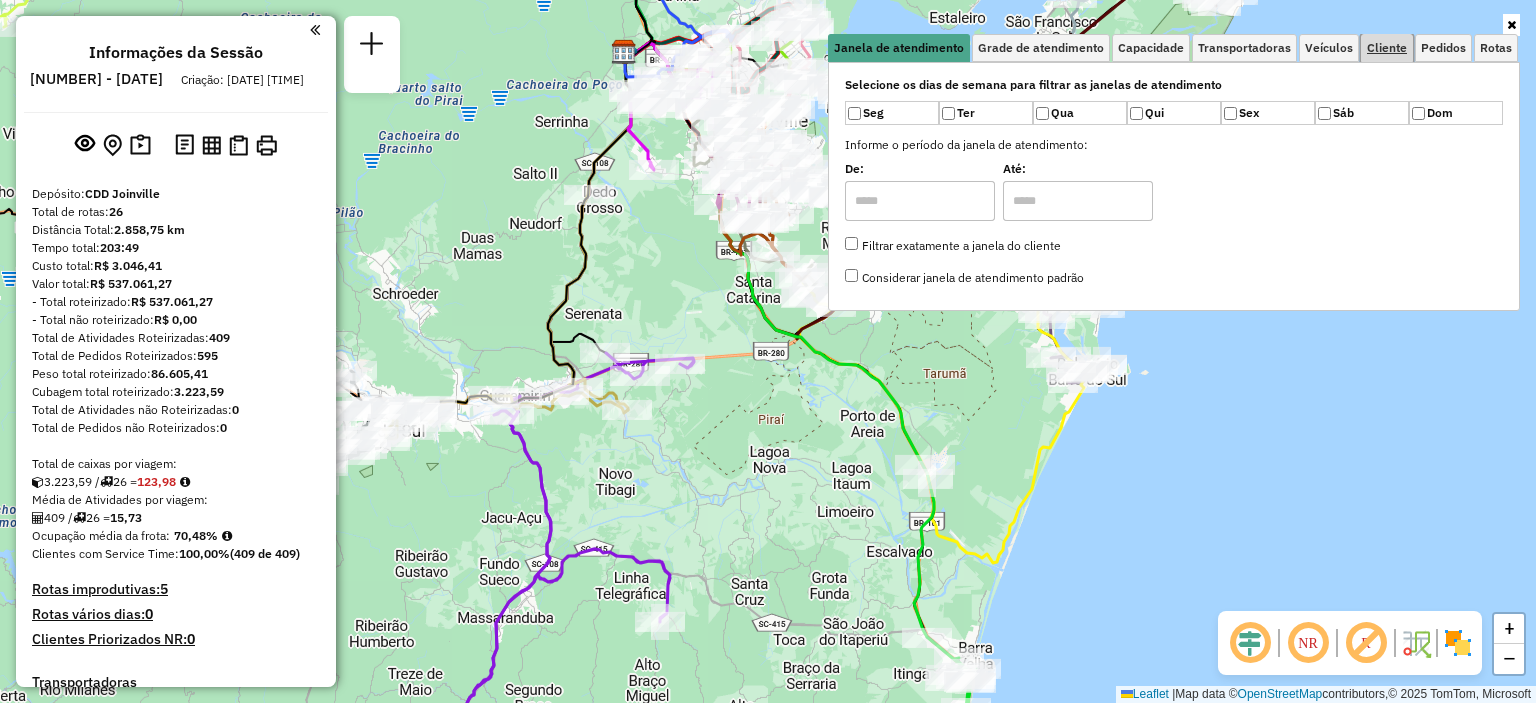 click on "Cliente" at bounding box center (1387, 48) 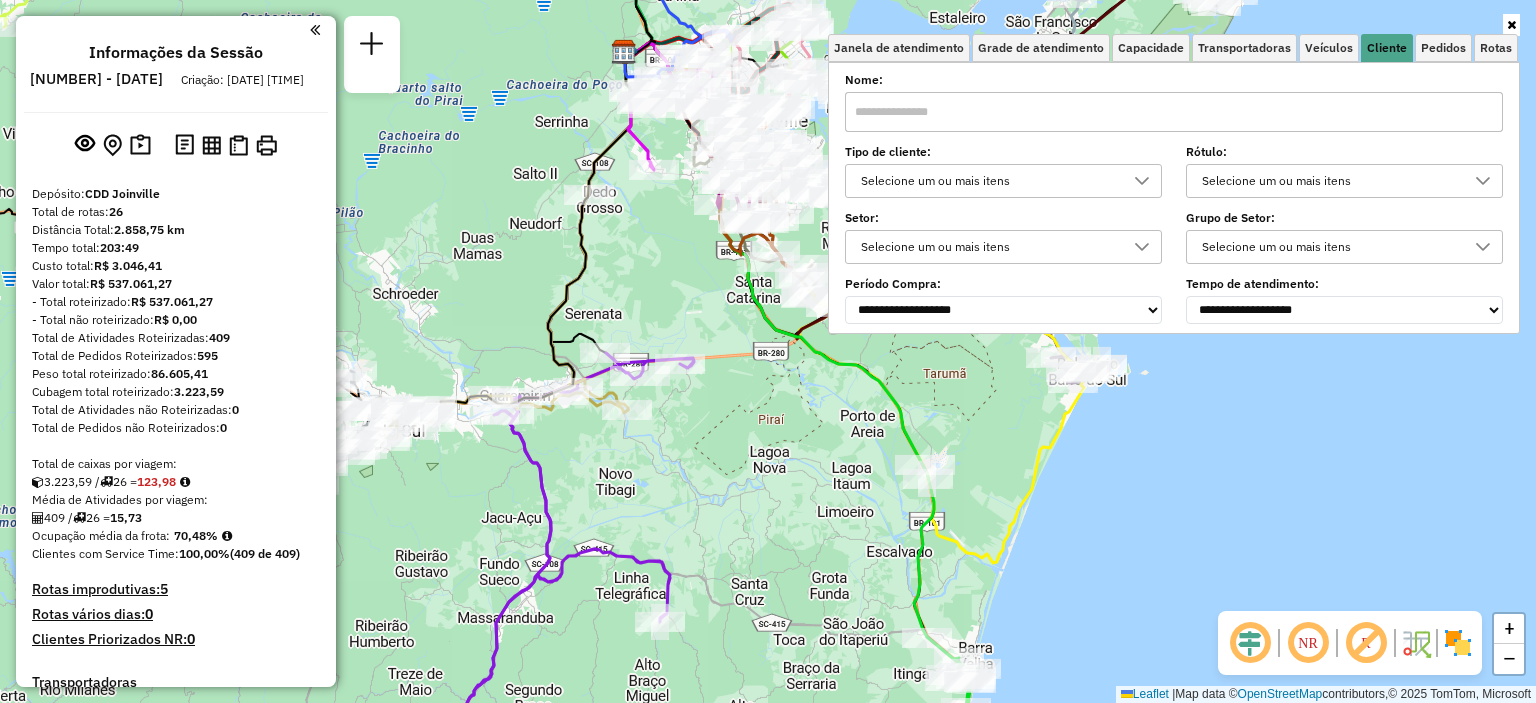 click at bounding box center [1174, 112] 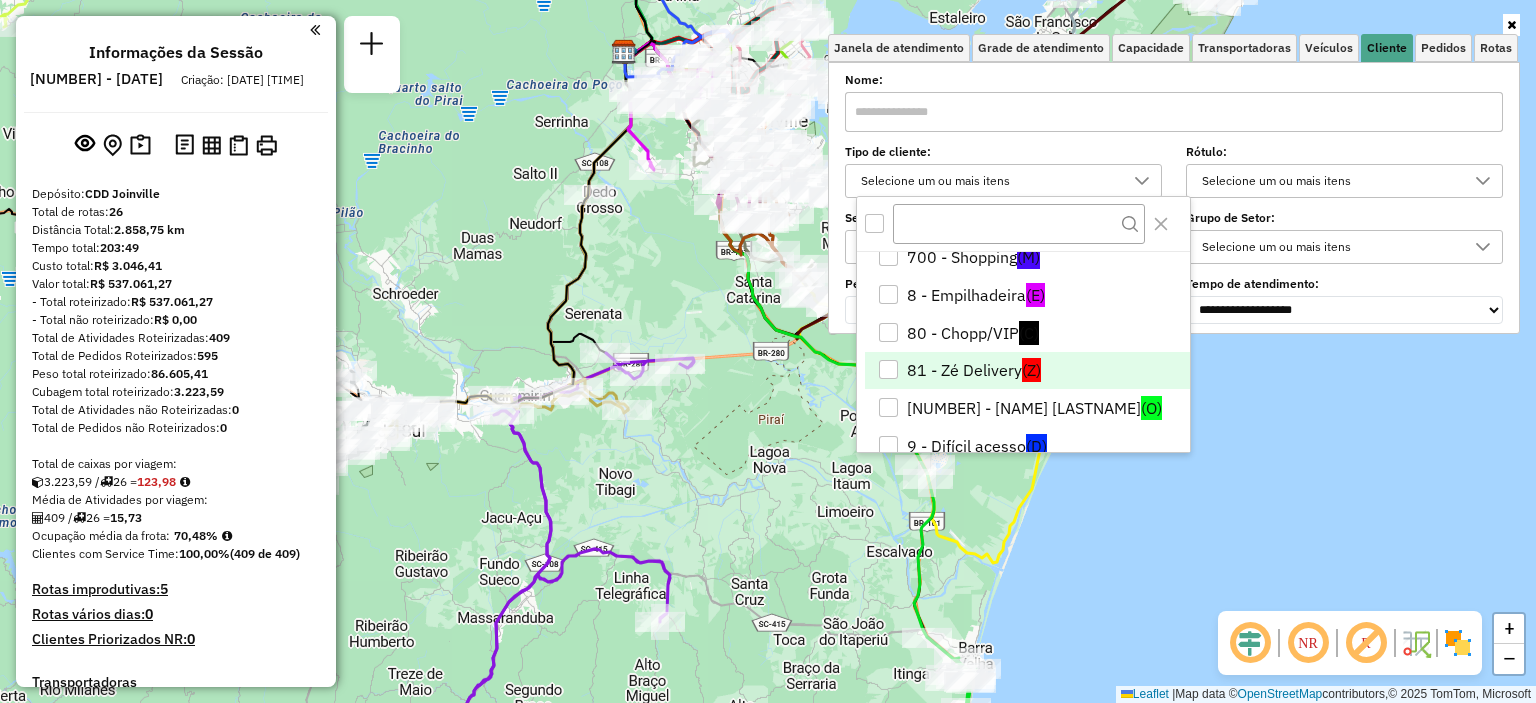 scroll, scrollTop: 532, scrollLeft: 0, axis: vertical 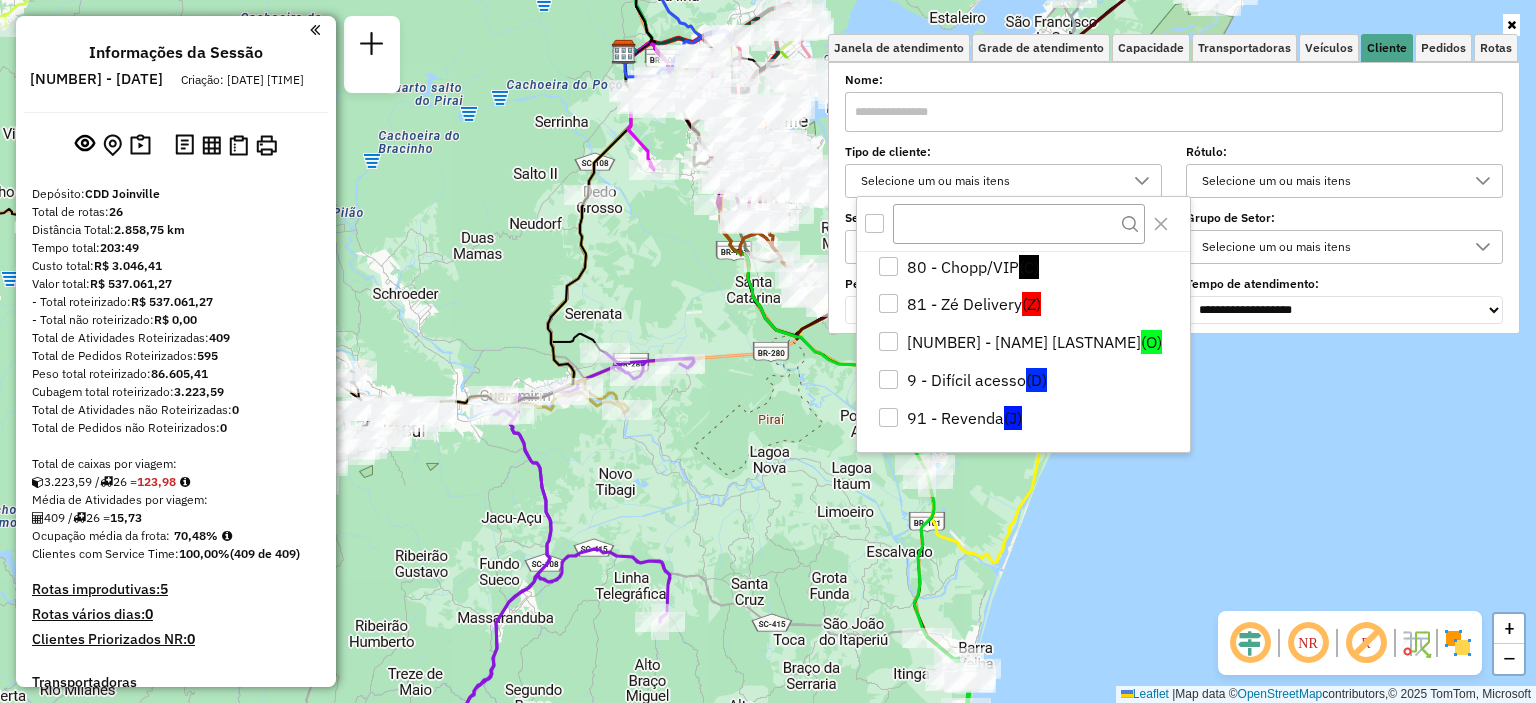 click on "**********" at bounding box center (1174, 199) 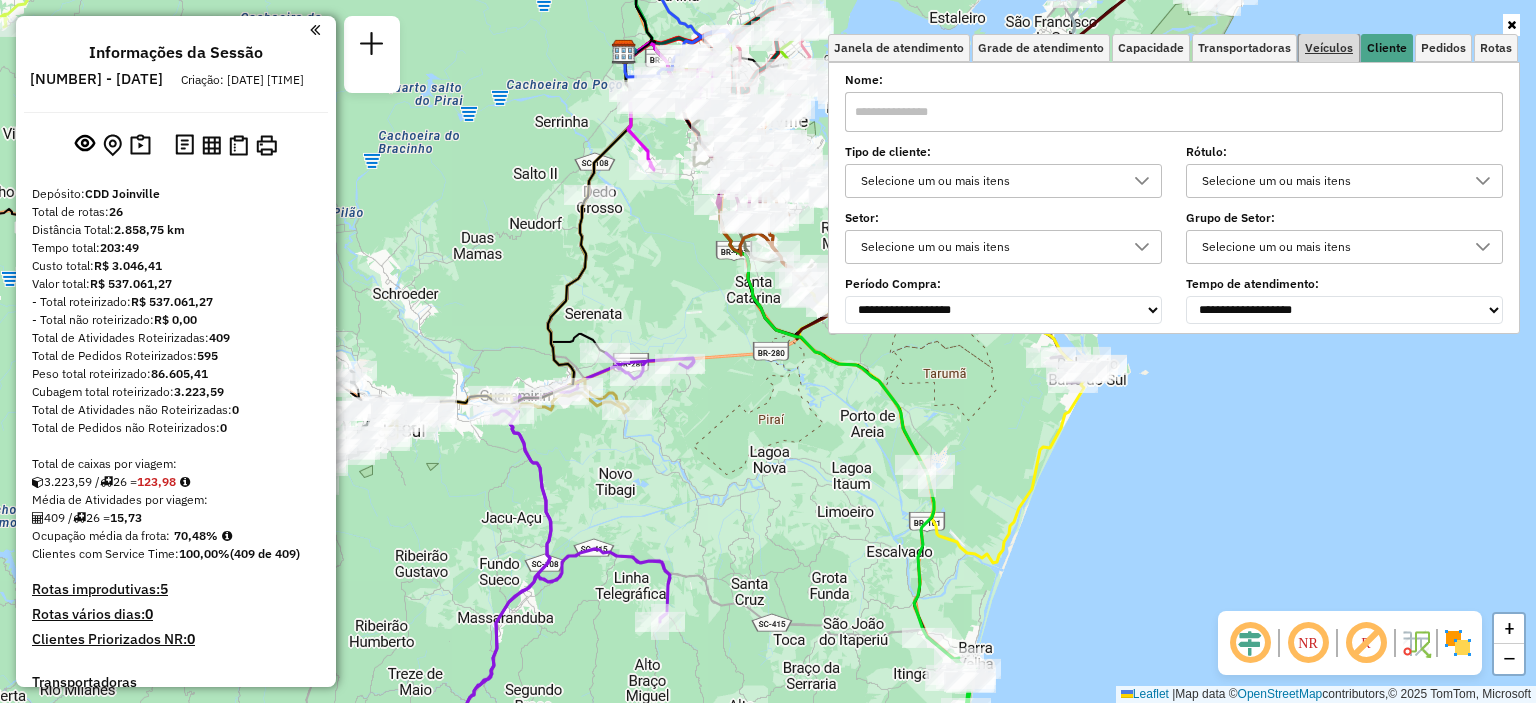 click on "Veículos" at bounding box center (1329, 48) 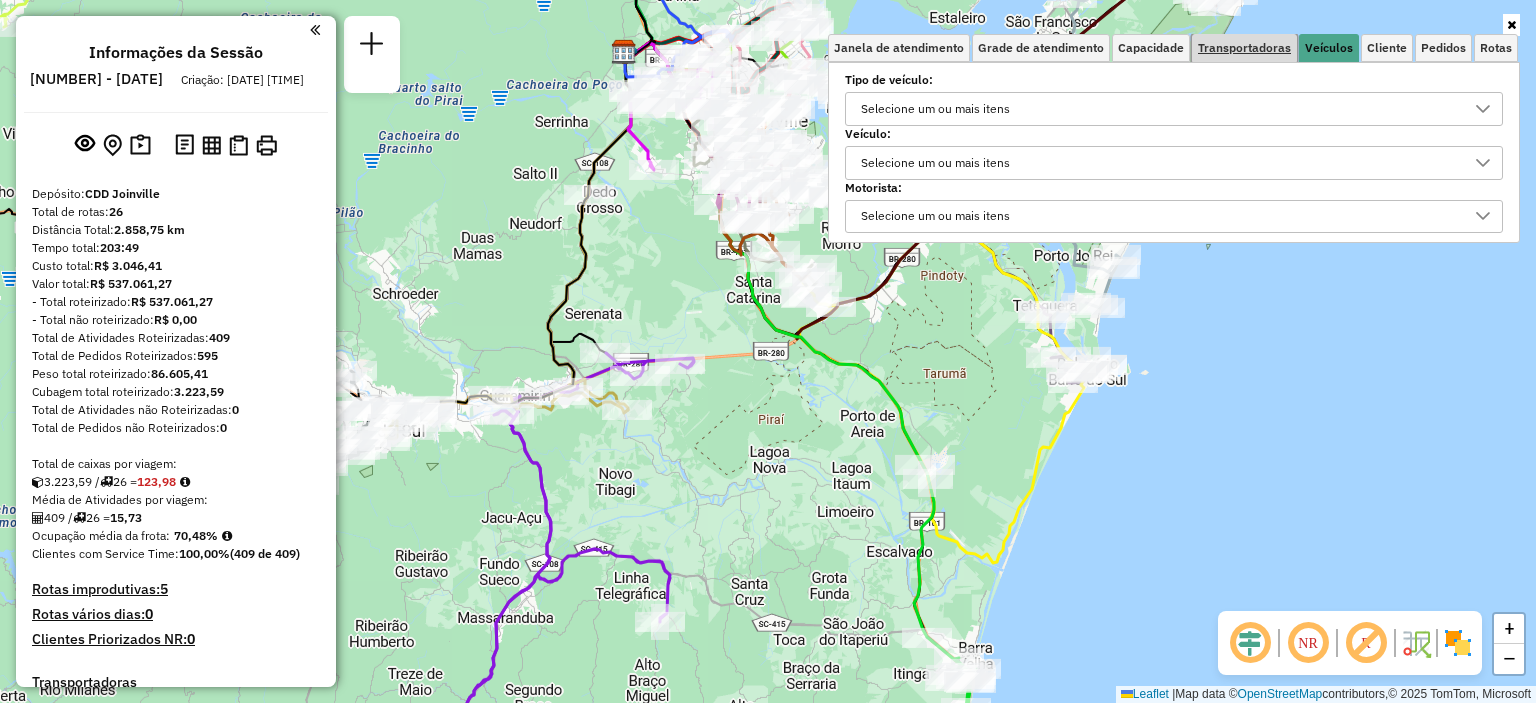 click on "Transportadoras" at bounding box center (1244, 48) 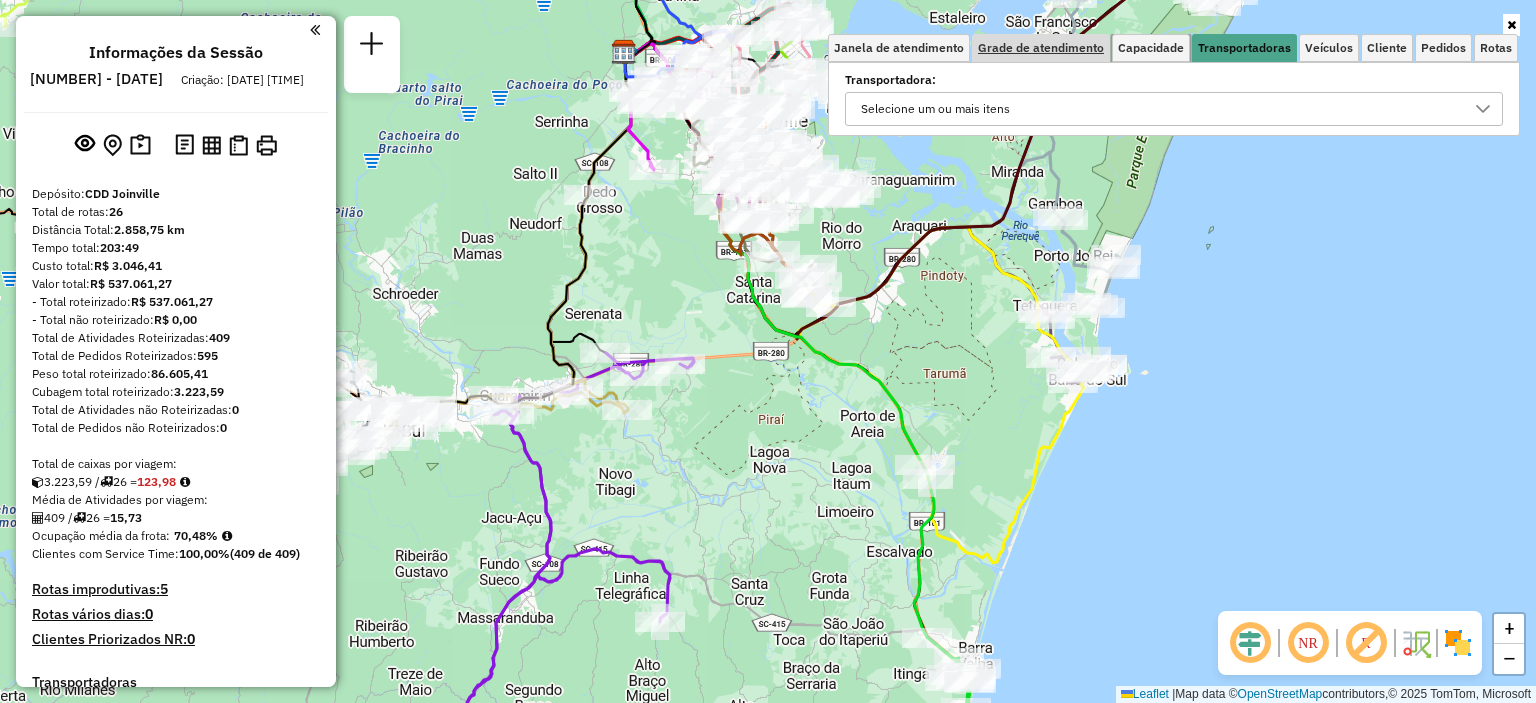 drag, startPoint x: 1142, startPoint y: 54, endPoint x: 1044, endPoint y: 37, distance: 99.46356 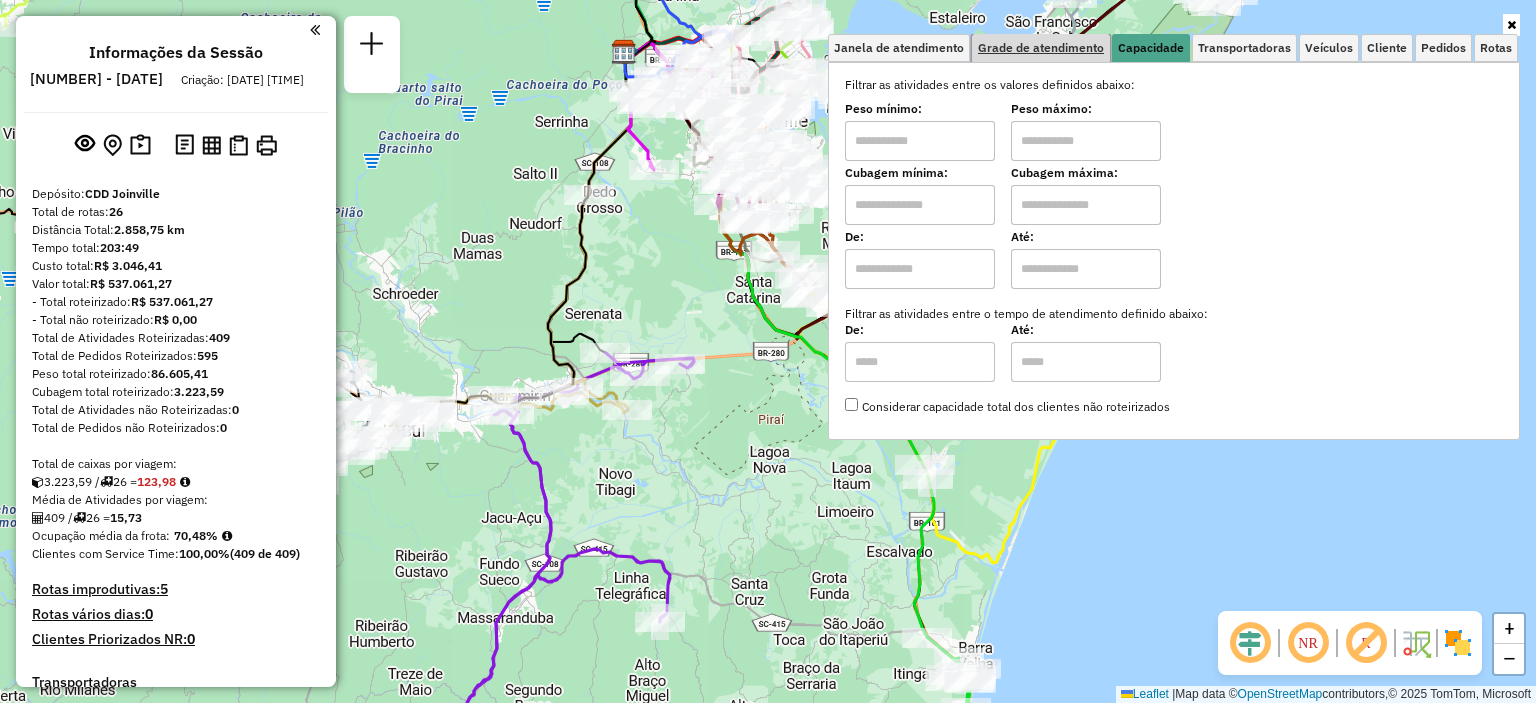 click on "Grade de atendimento" at bounding box center (1041, 48) 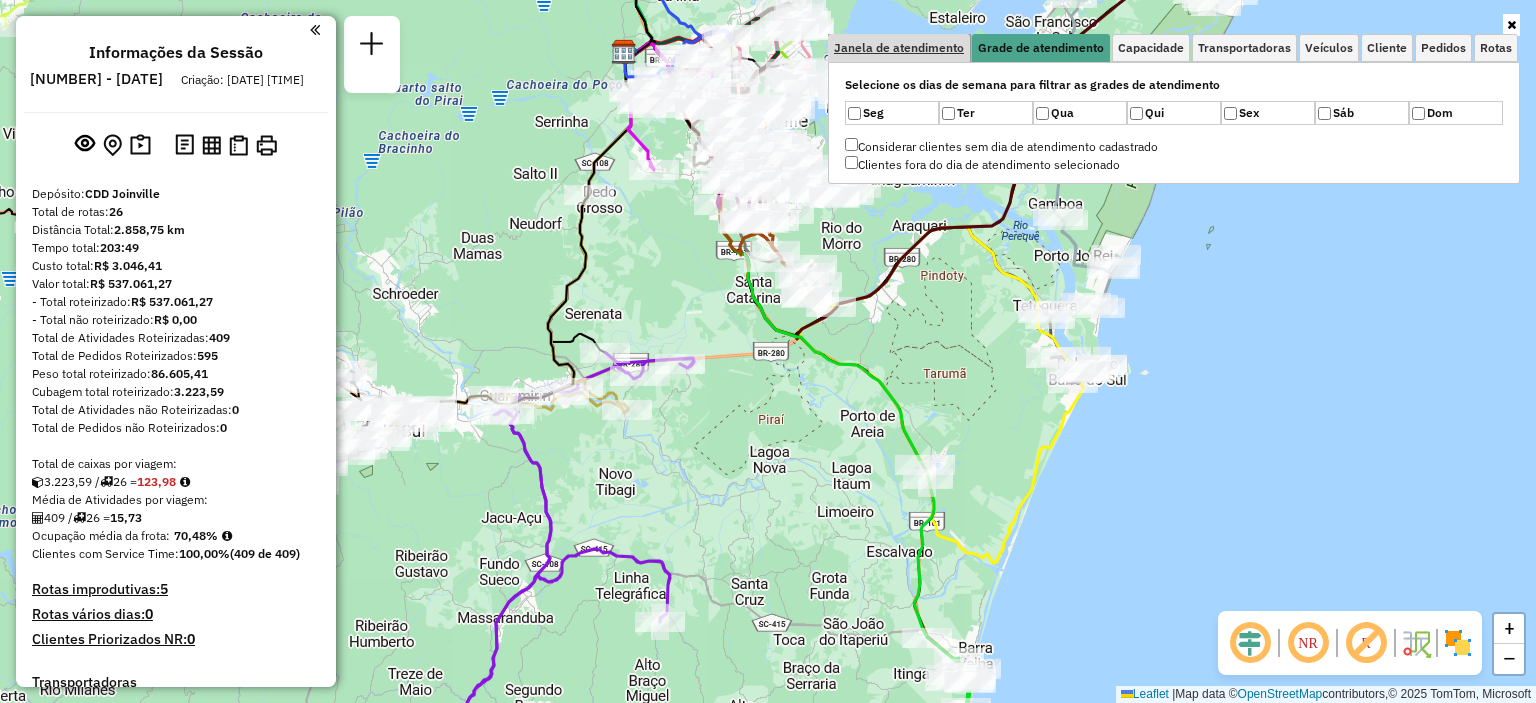 click on "Janela de atendimento" at bounding box center (899, 48) 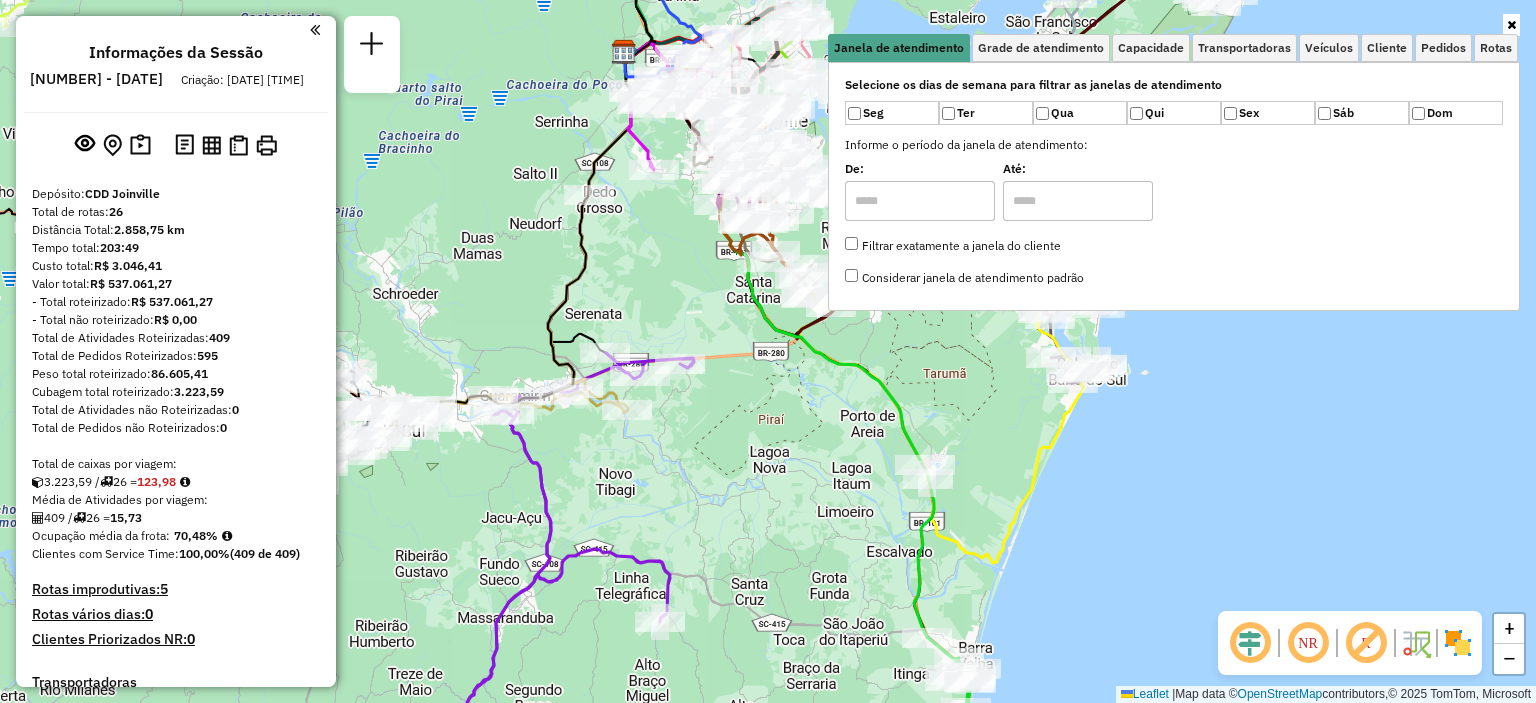 click at bounding box center [1174, 25] 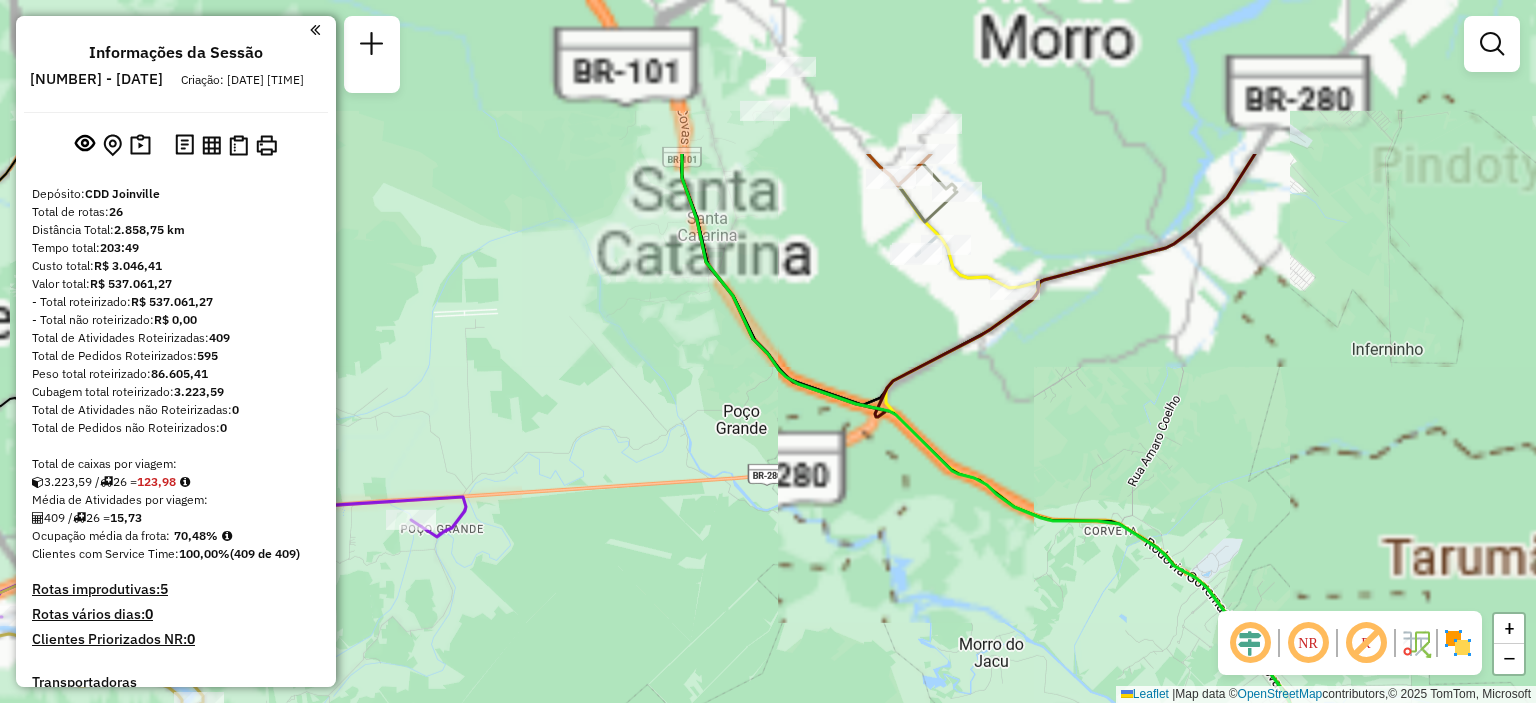 drag, startPoint x: 826, startPoint y: 515, endPoint x: 839, endPoint y: 537, distance: 25.553865 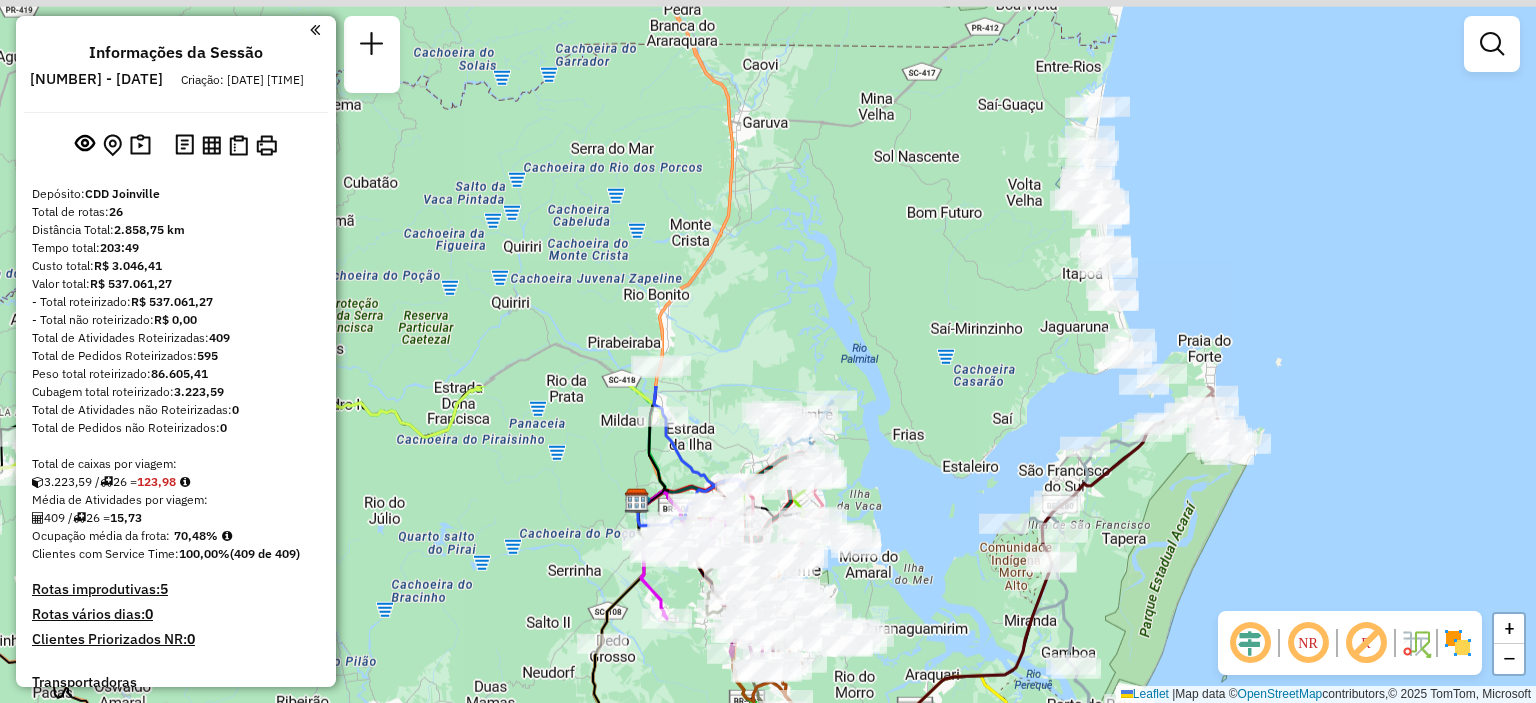 drag, startPoint x: 980, startPoint y: 198, endPoint x: 1028, endPoint y: 432, distance: 238.87234 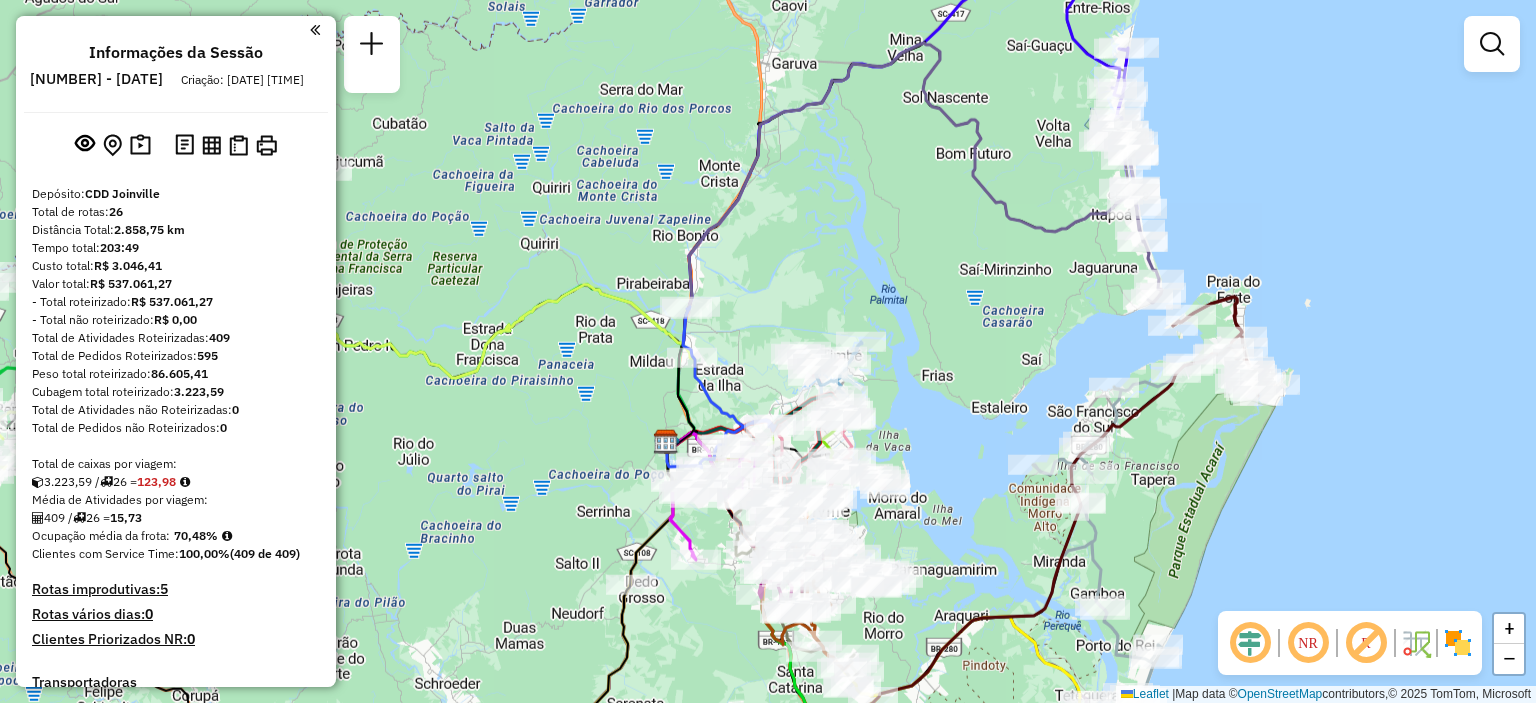 drag, startPoint x: 968, startPoint y: 450, endPoint x: 1010, endPoint y: 334, distance: 123.36936 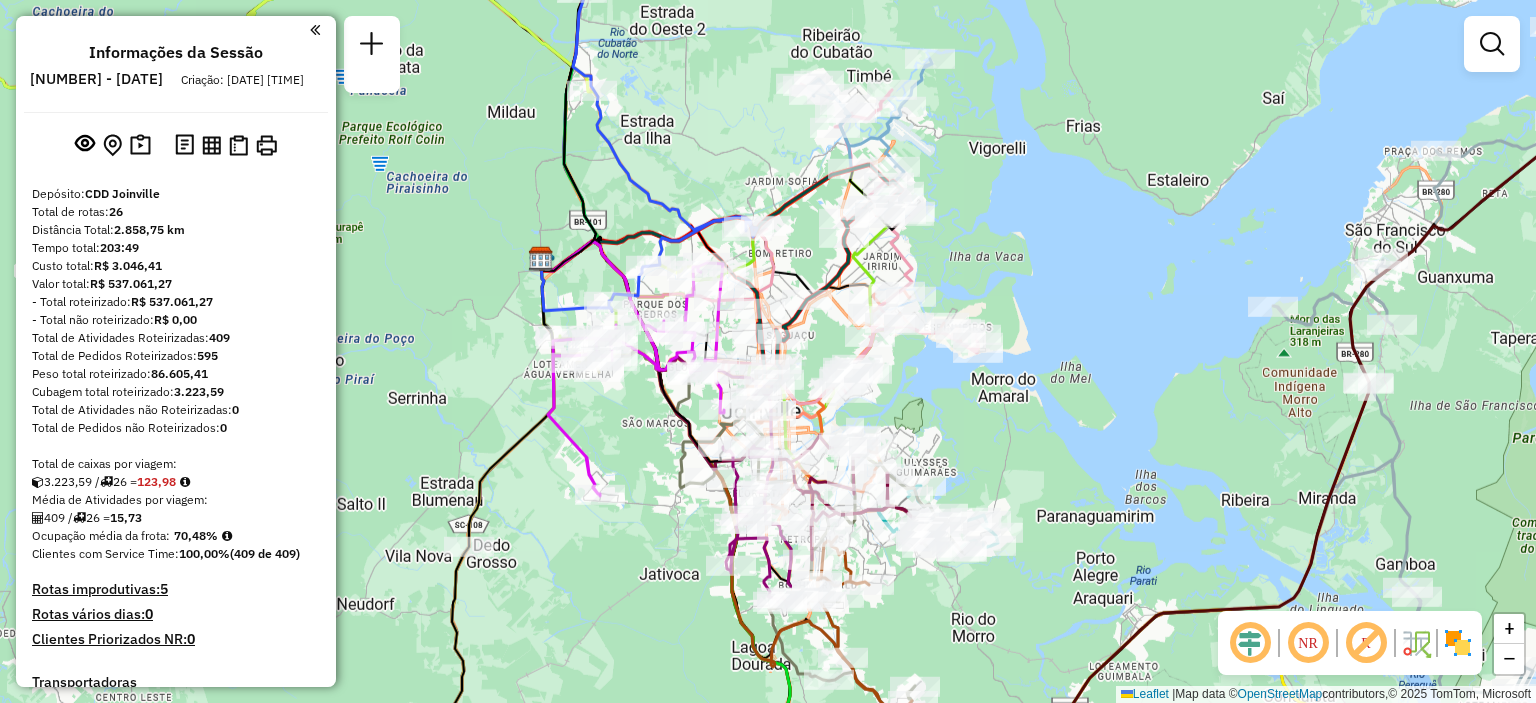 drag, startPoint x: 821, startPoint y: 469, endPoint x: 900, endPoint y: 416, distance: 95.131485 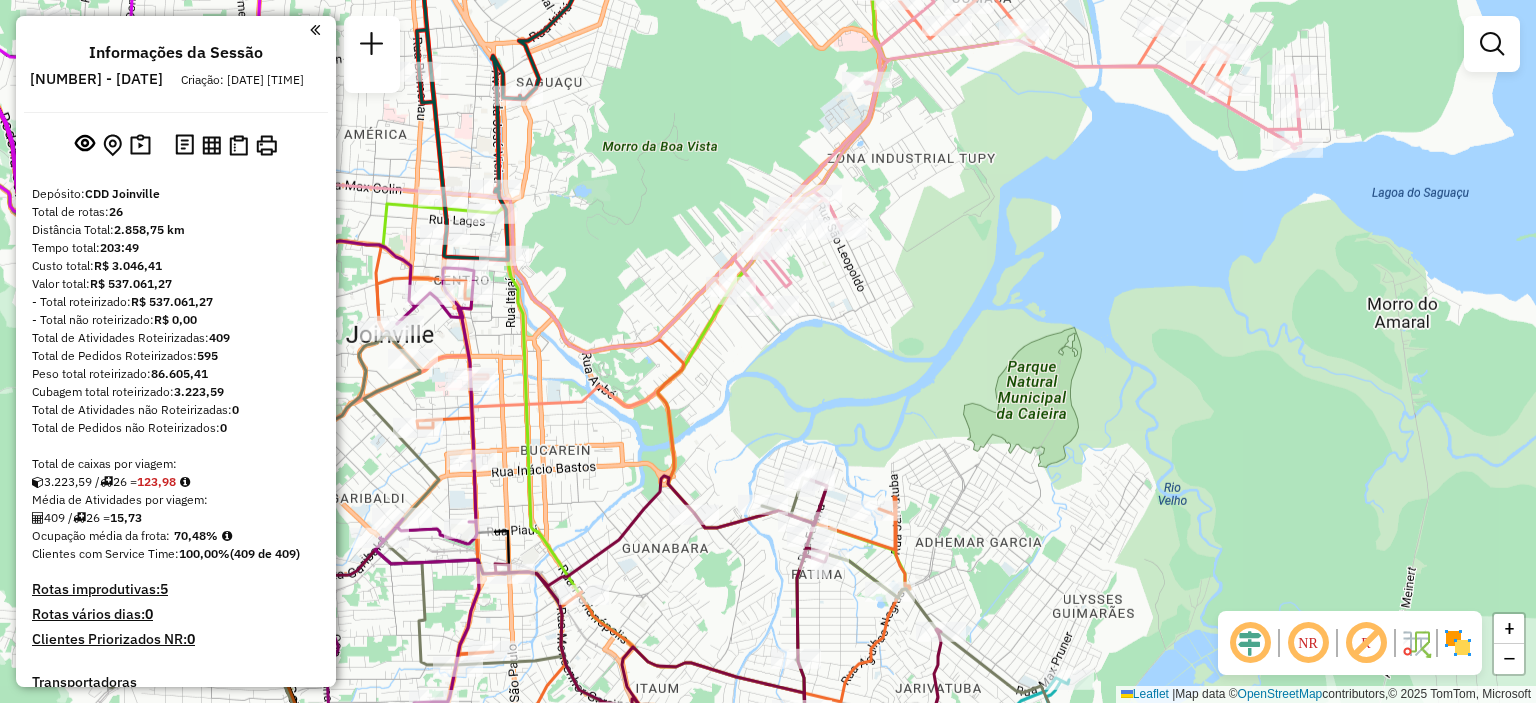 drag, startPoint x: 551, startPoint y: 275, endPoint x: 624, endPoint y: 255, distance: 75.690155 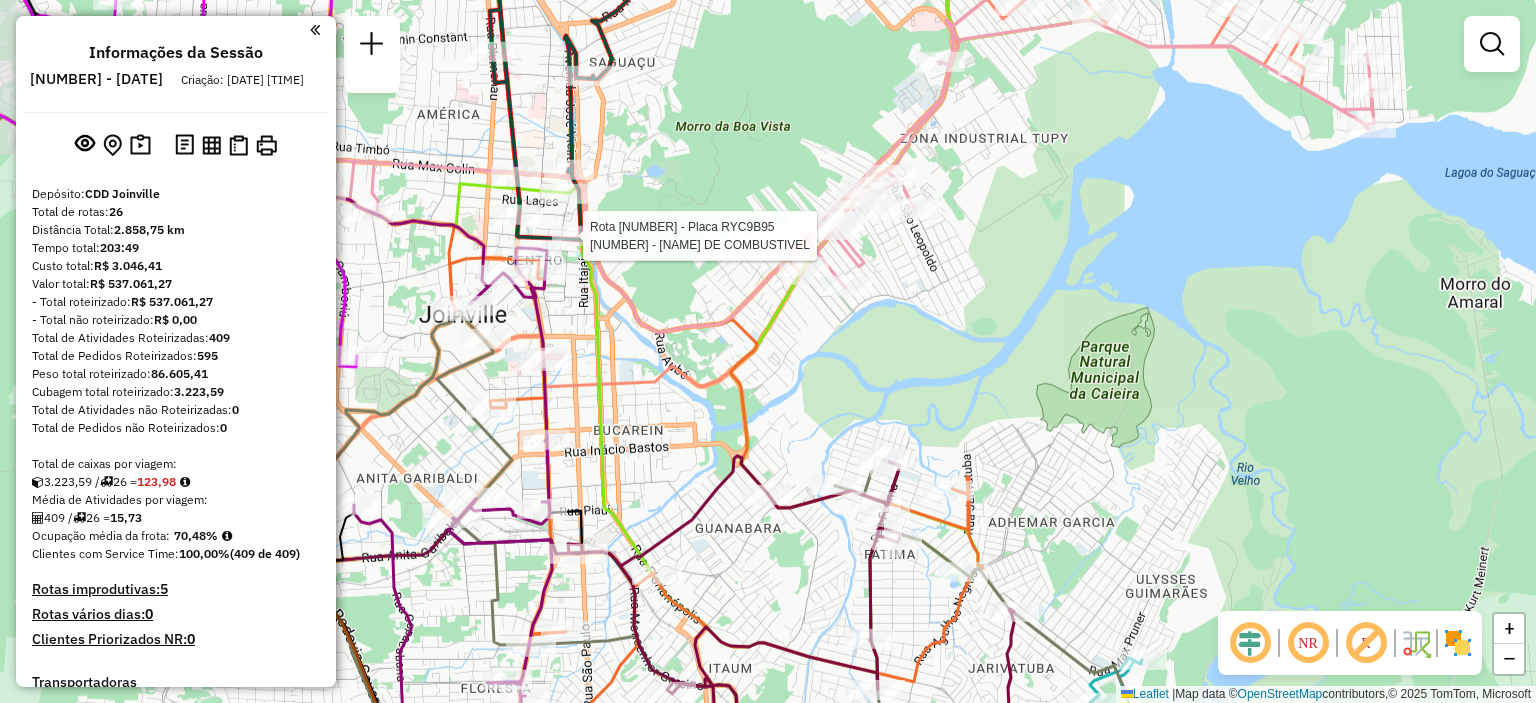 select on "**********" 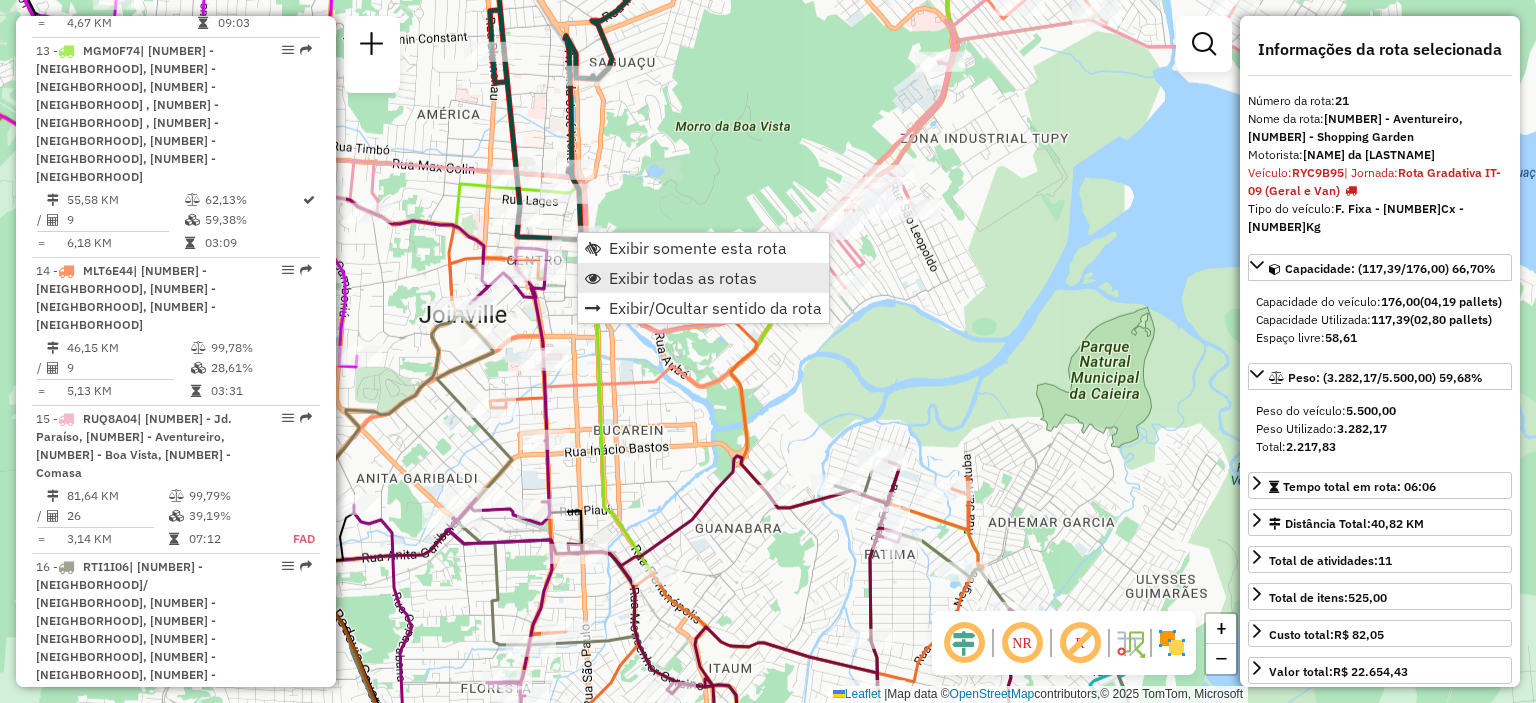 scroll, scrollTop: 3228, scrollLeft: 0, axis: vertical 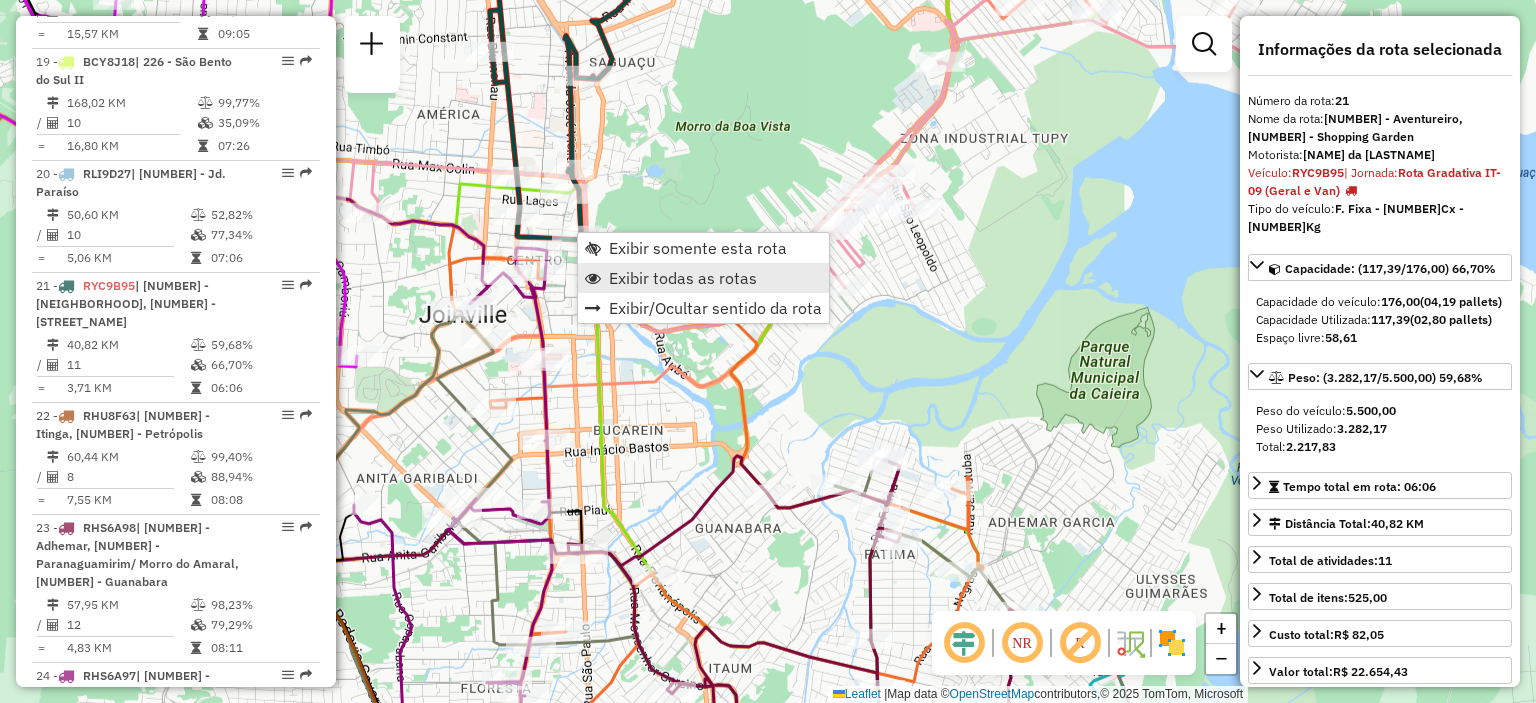 click on "Exibir todas as rotas" at bounding box center [703, 278] 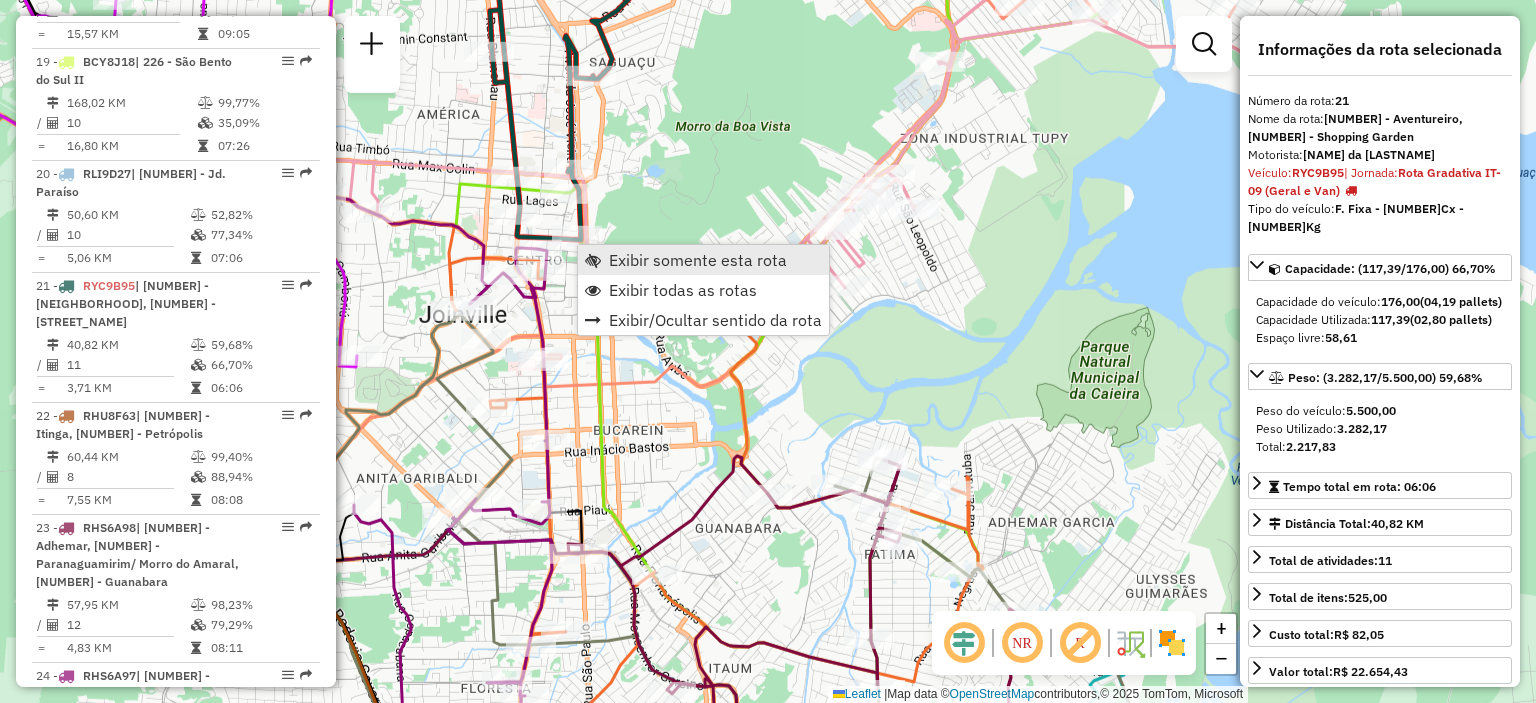 click on "Exibir somente esta rota" at bounding box center (698, 260) 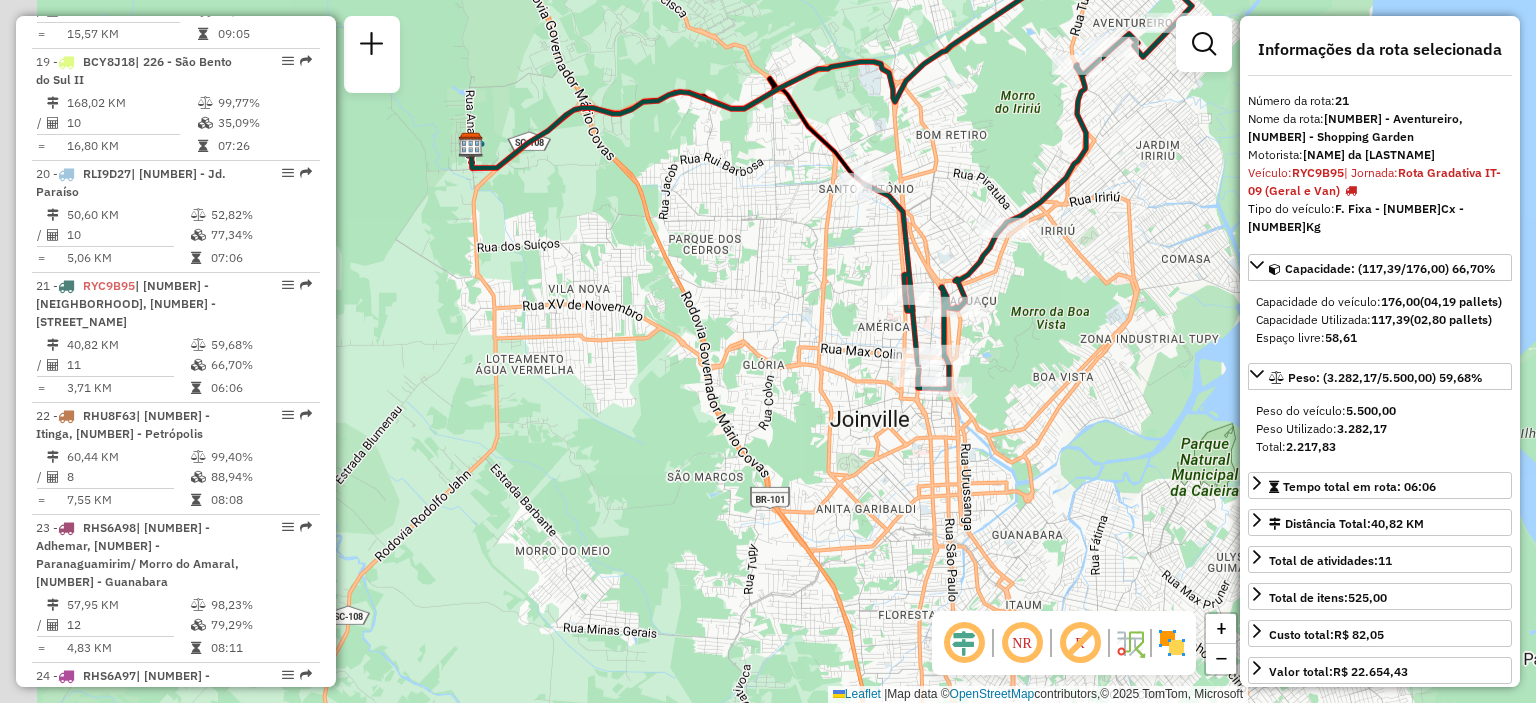 drag, startPoint x: 938, startPoint y: 467, endPoint x: 995, endPoint y: 295, distance: 181.19879 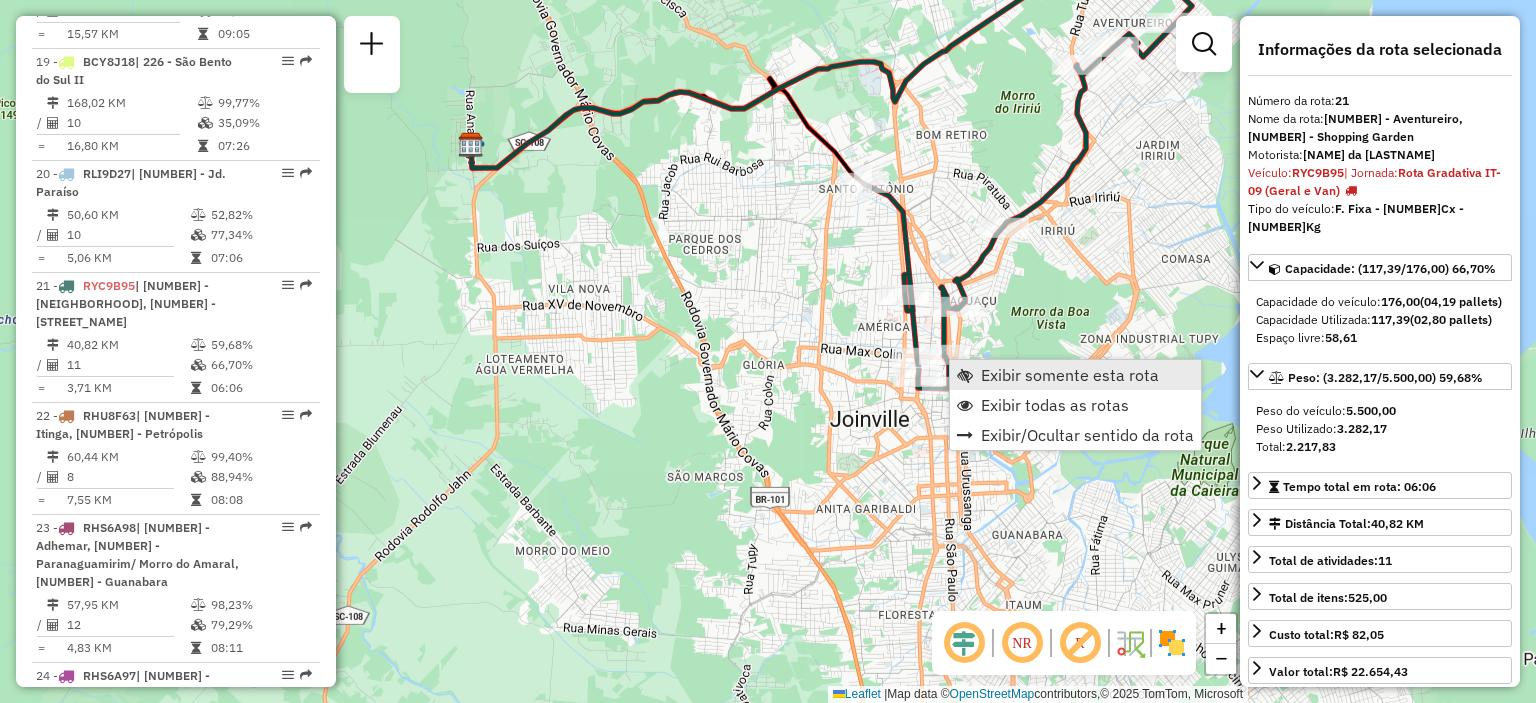 click on "Exibir somente esta rota" at bounding box center (1070, 375) 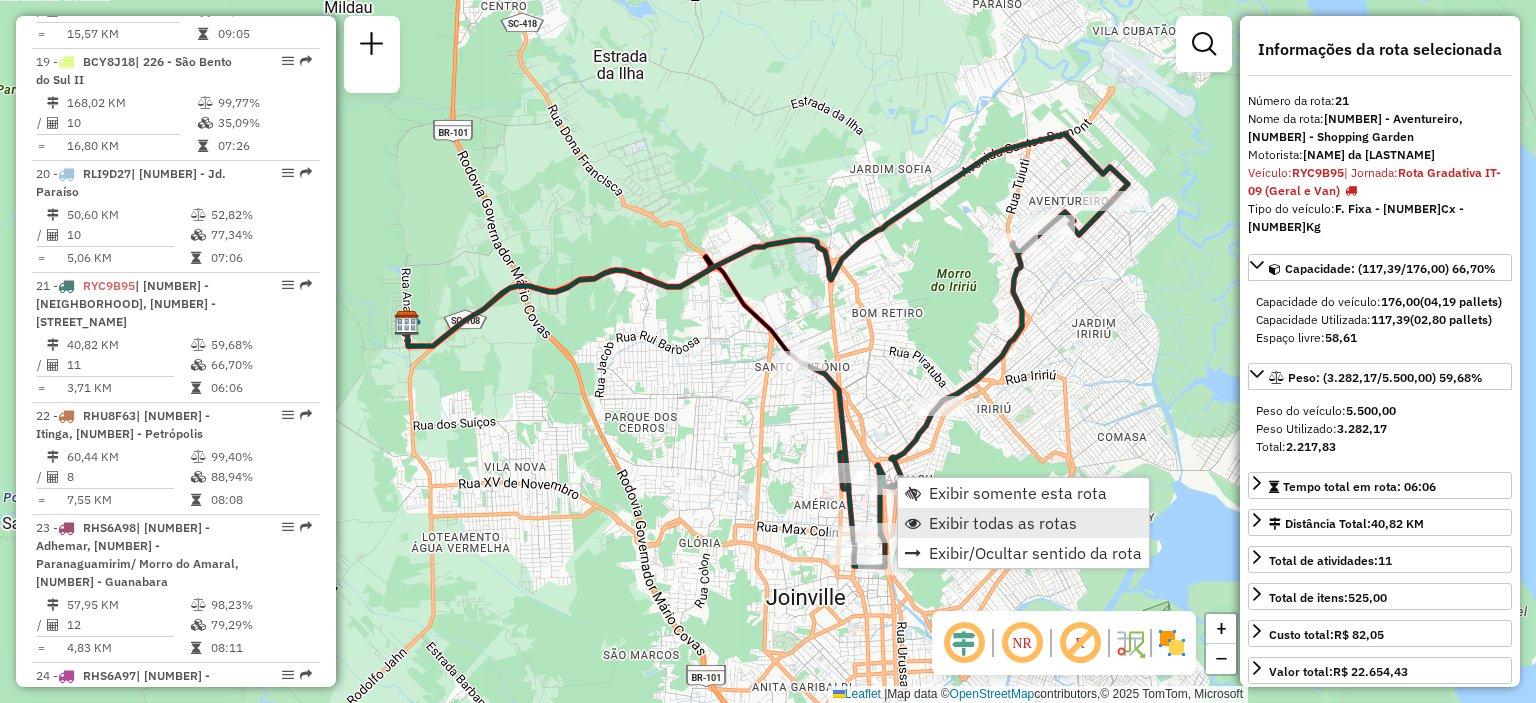 click on "Exibir todas as rotas" at bounding box center (1003, 523) 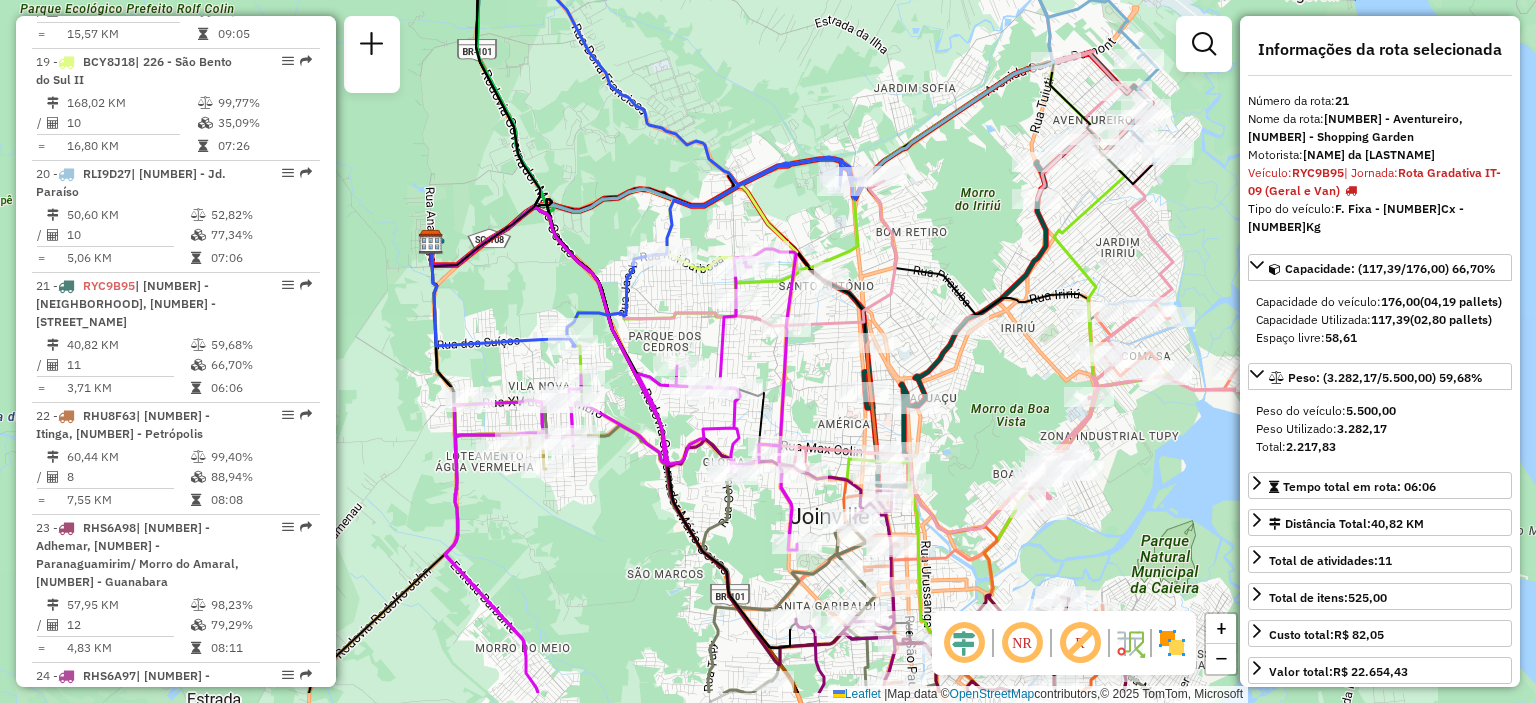 drag, startPoint x: 930, startPoint y: 514, endPoint x: 948, endPoint y: 447, distance: 69.375786 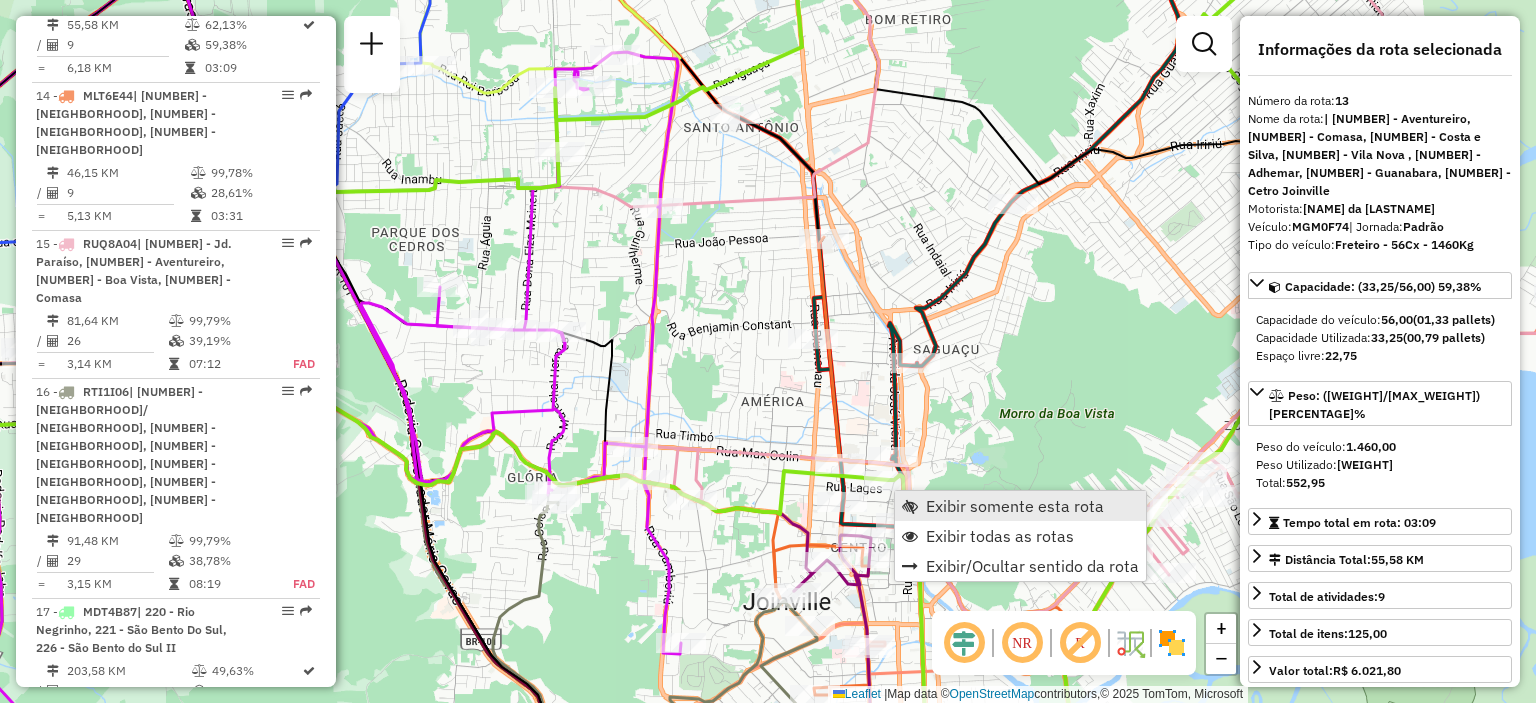scroll, scrollTop: 2172, scrollLeft: 0, axis: vertical 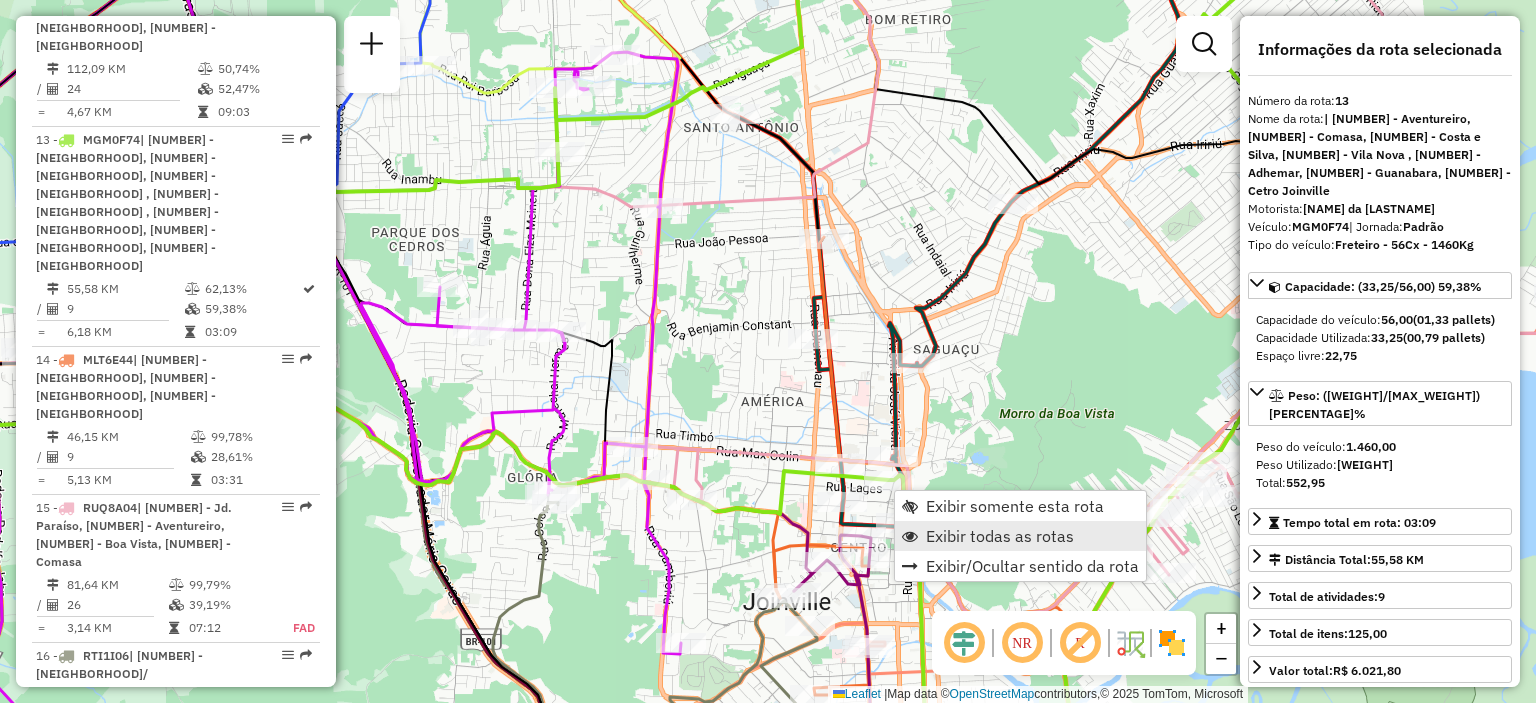 click on "Exibir todas as rotas" at bounding box center [1000, 536] 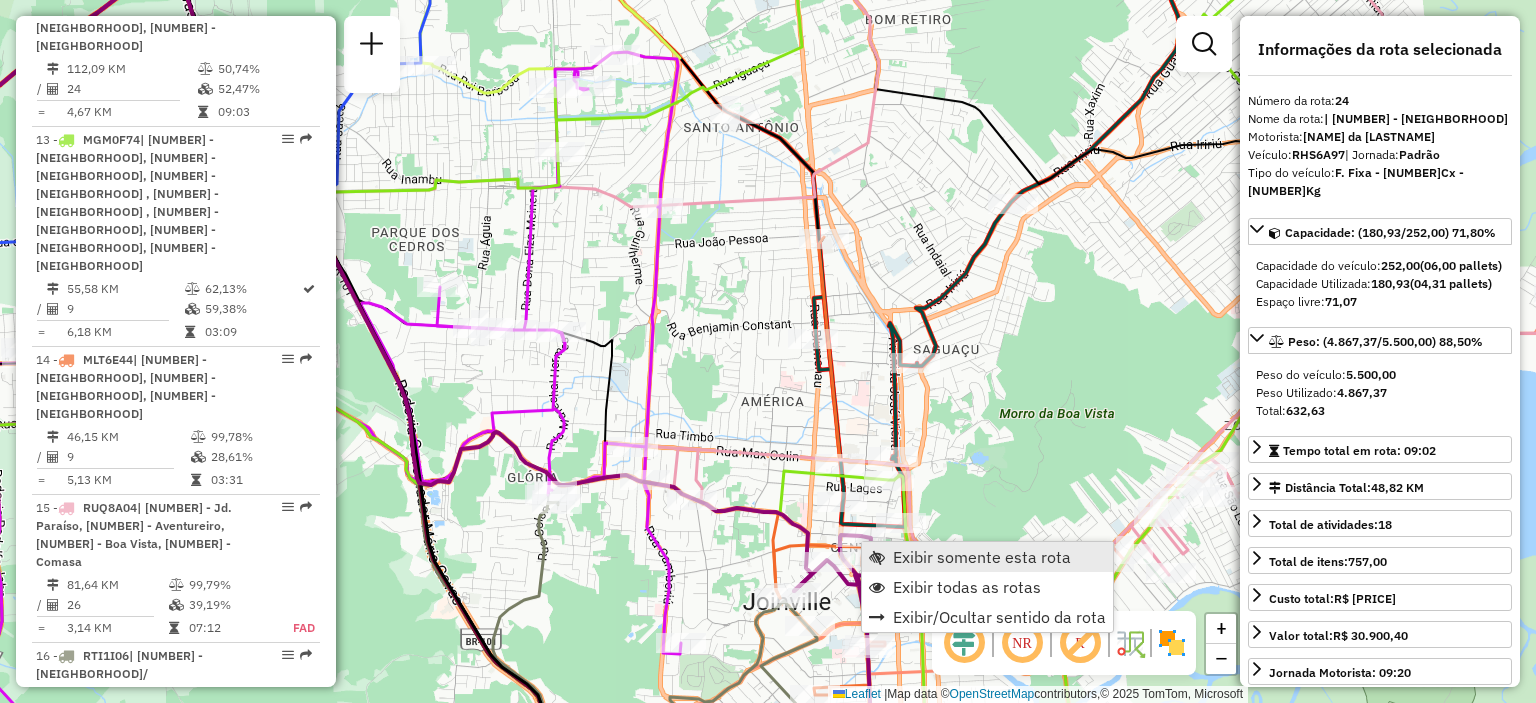 scroll, scrollTop: 3298, scrollLeft: 0, axis: vertical 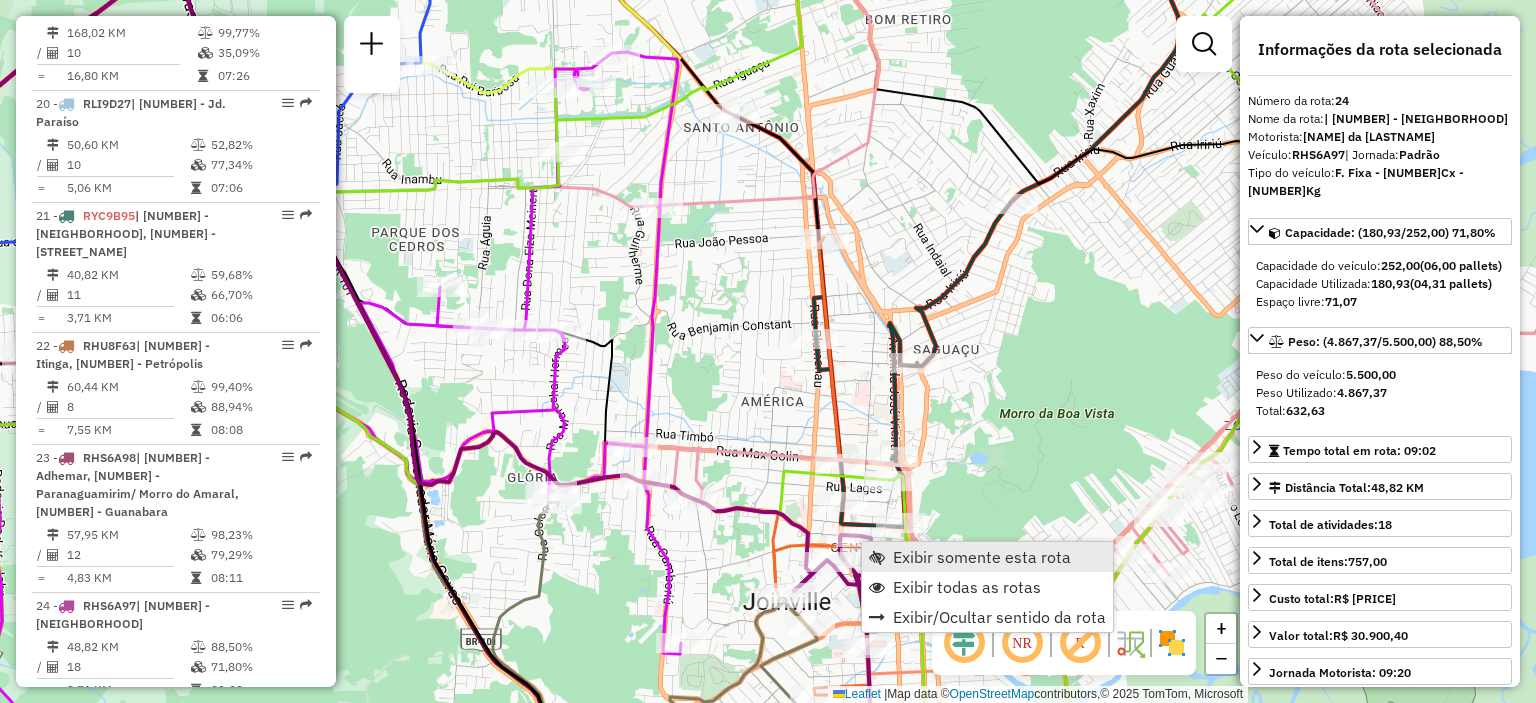 click on "Exibir somente esta rota" at bounding box center (982, 557) 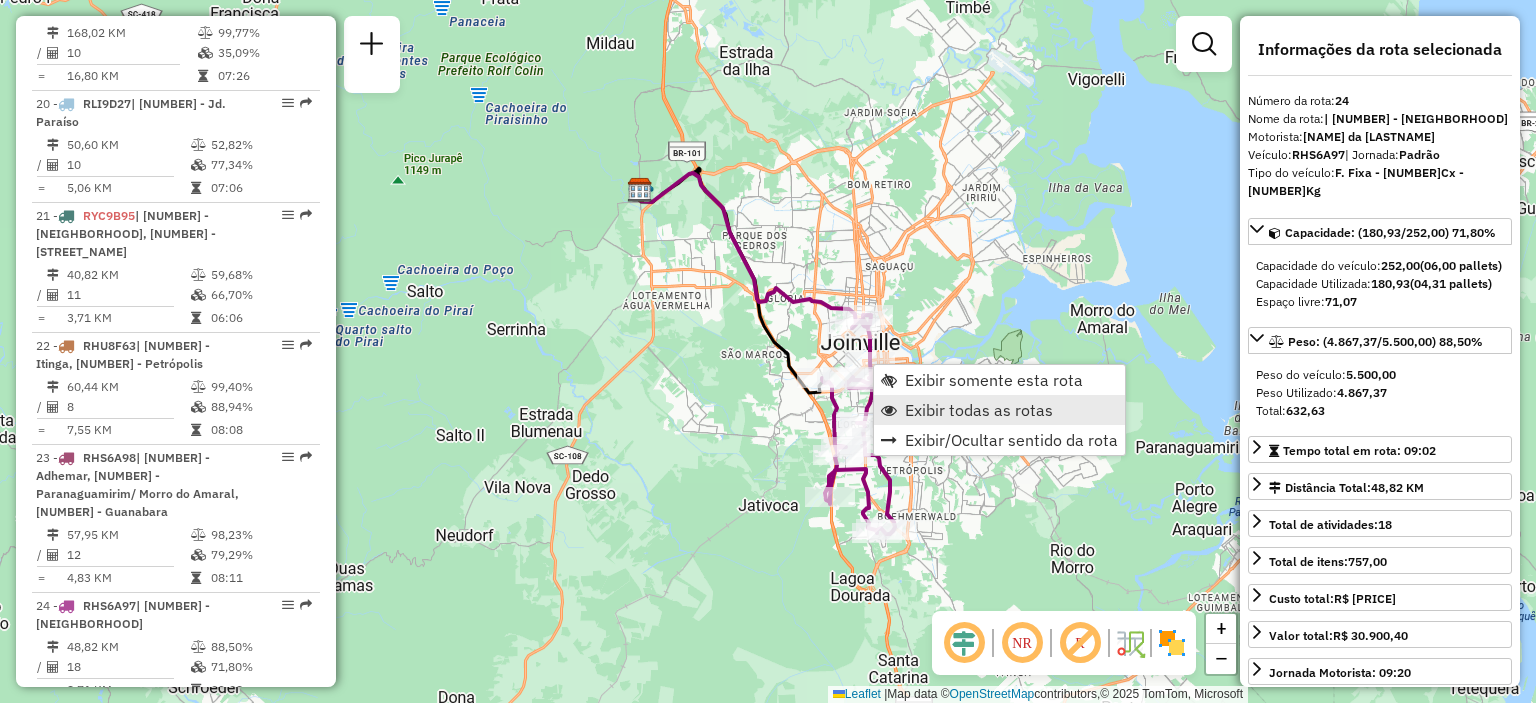 click on "Exibir todas as rotas" at bounding box center [979, 410] 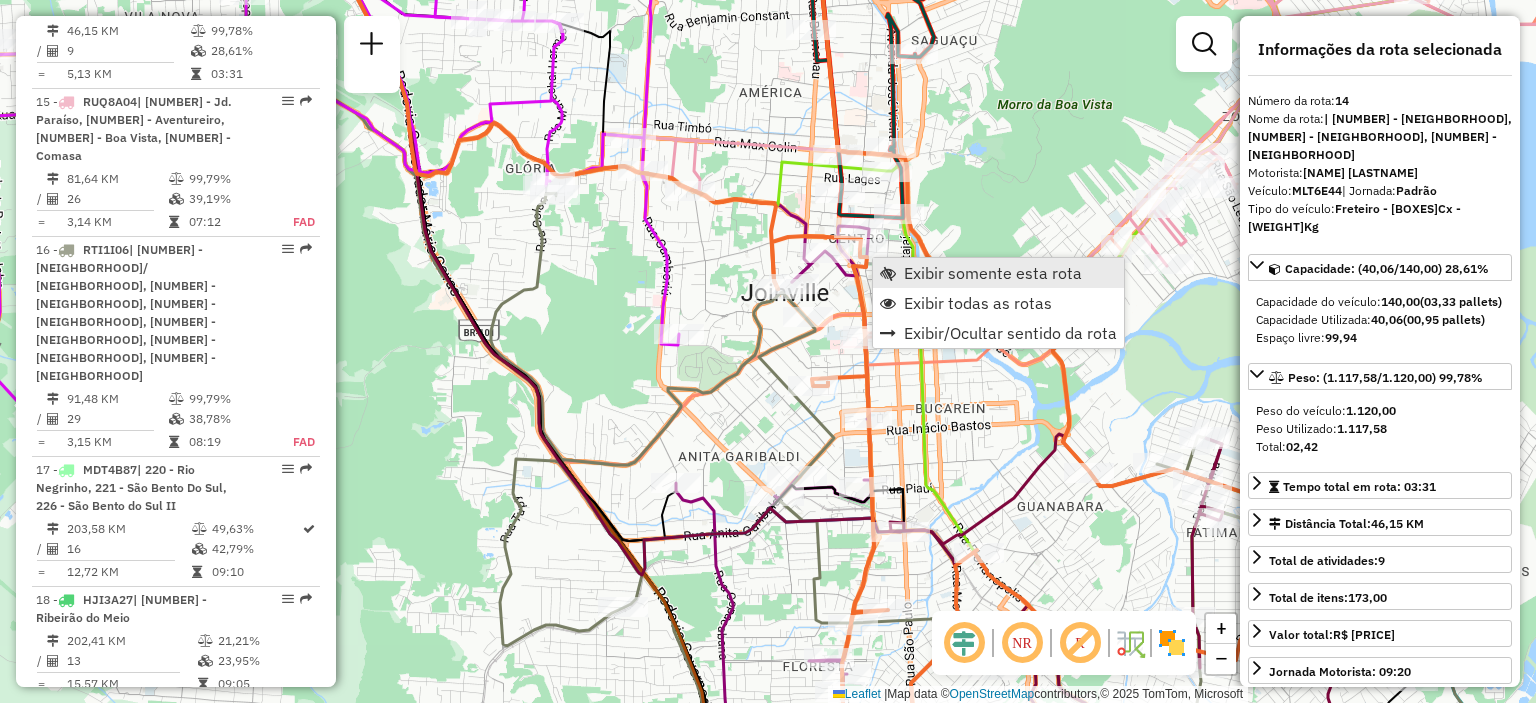 scroll, scrollTop: 2338, scrollLeft: 0, axis: vertical 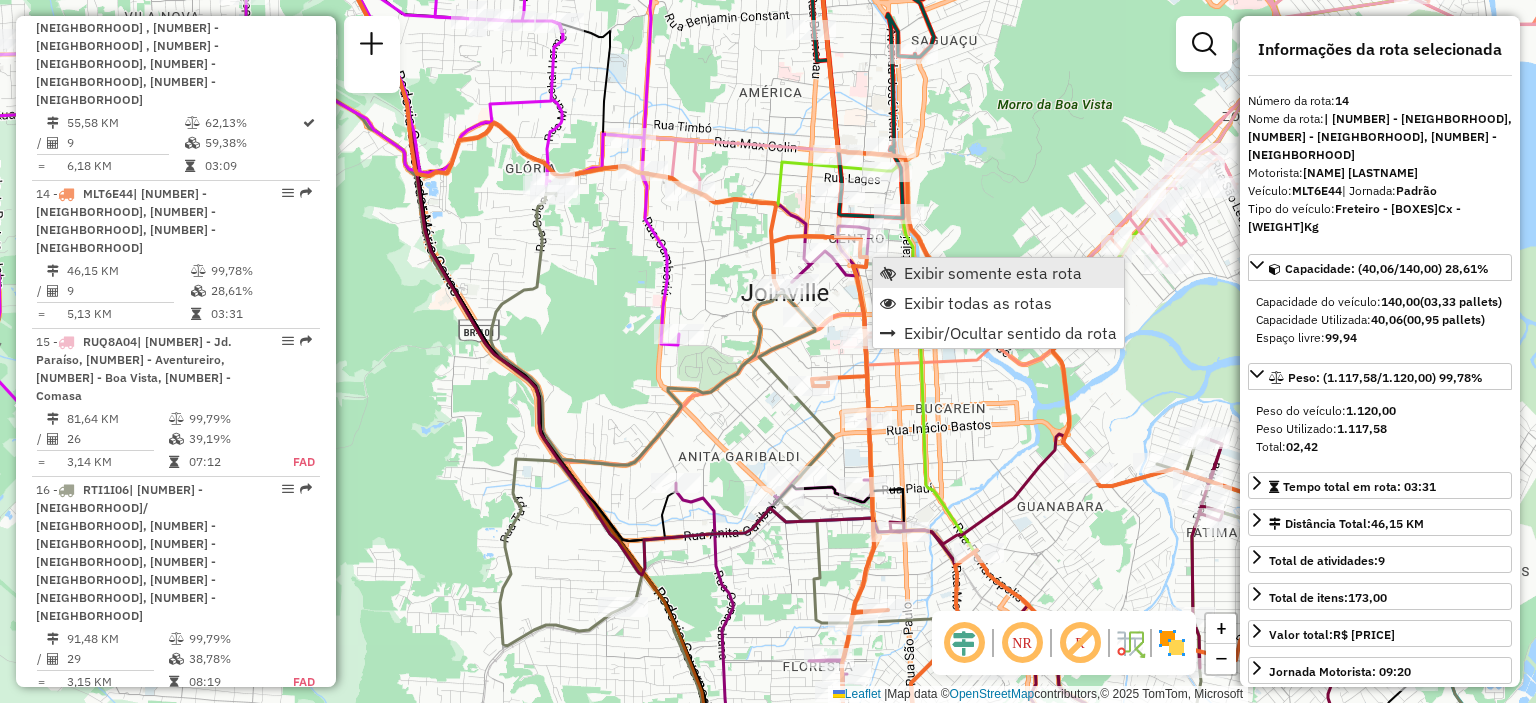click on "Exibir somente esta rota" at bounding box center [993, 273] 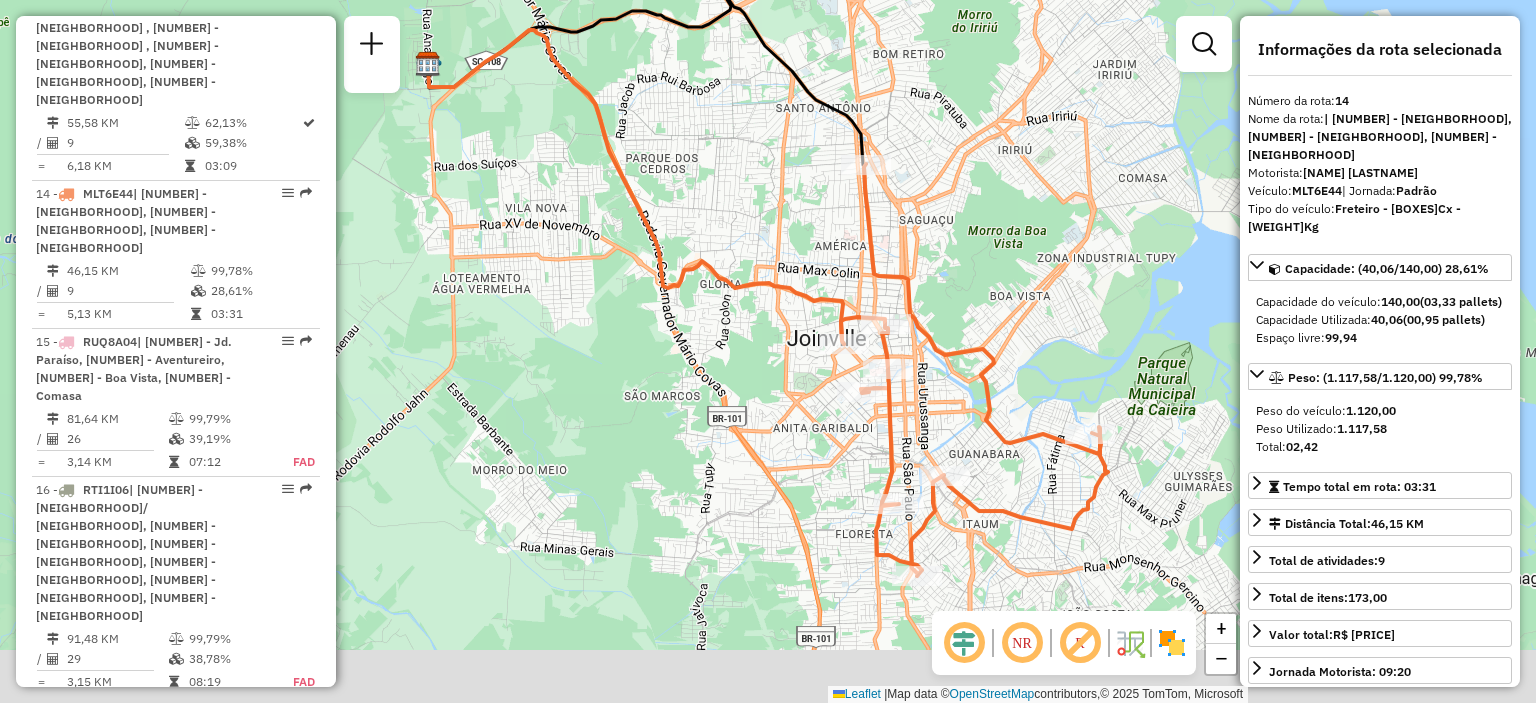 drag, startPoint x: 992, startPoint y: 410, endPoint x: 992, endPoint y: 363, distance: 47 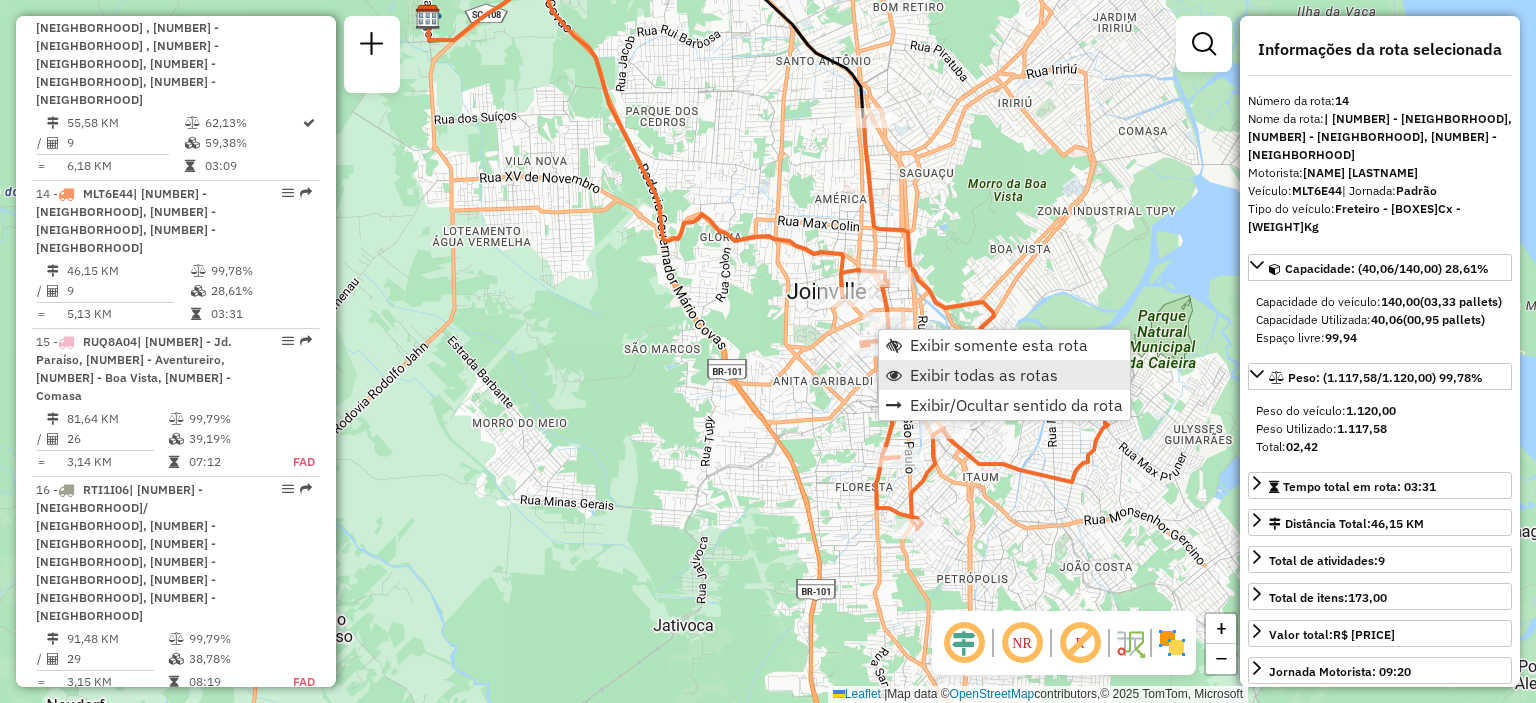 click on "Exibir todas as rotas" at bounding box center [984, 375] 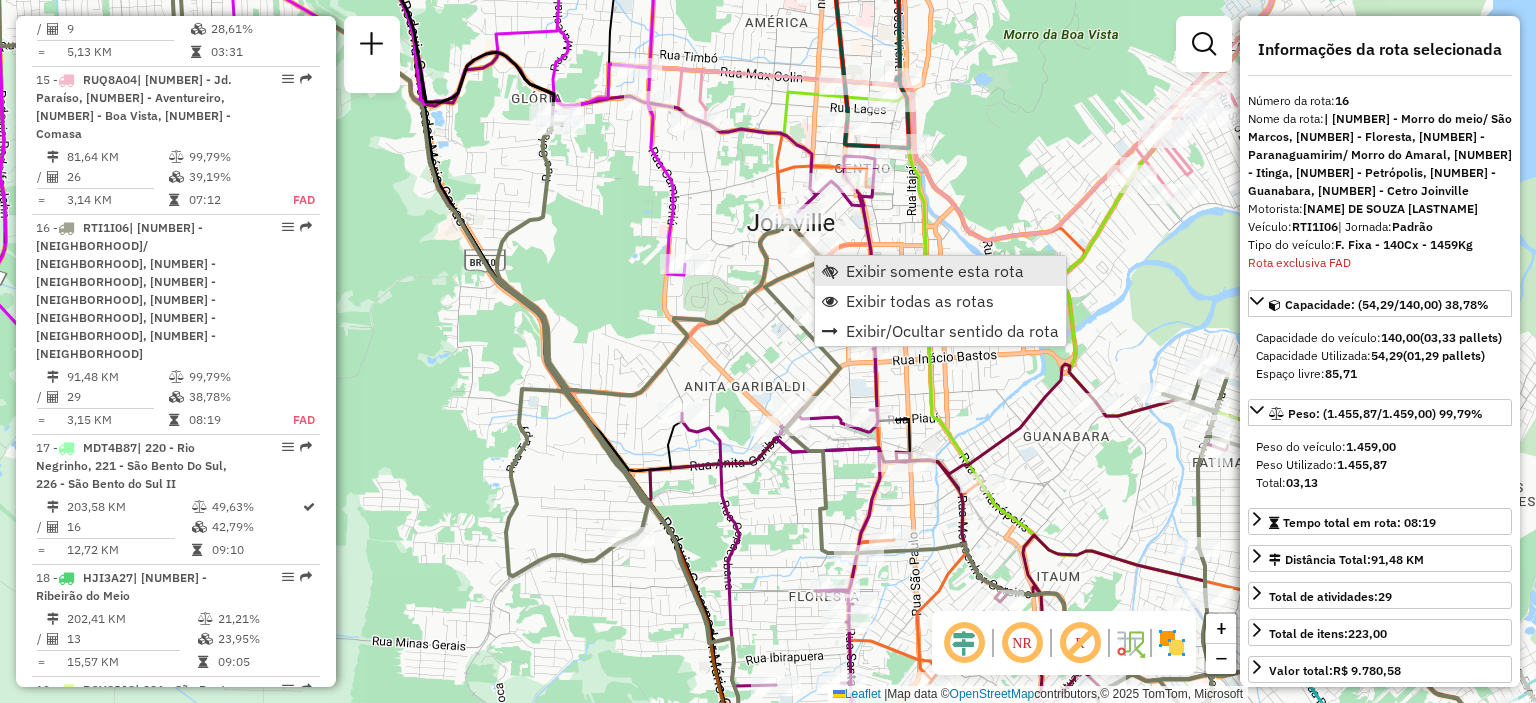 scroll, scrollTop: 2598, scrollLeft: 0, axis: vertical 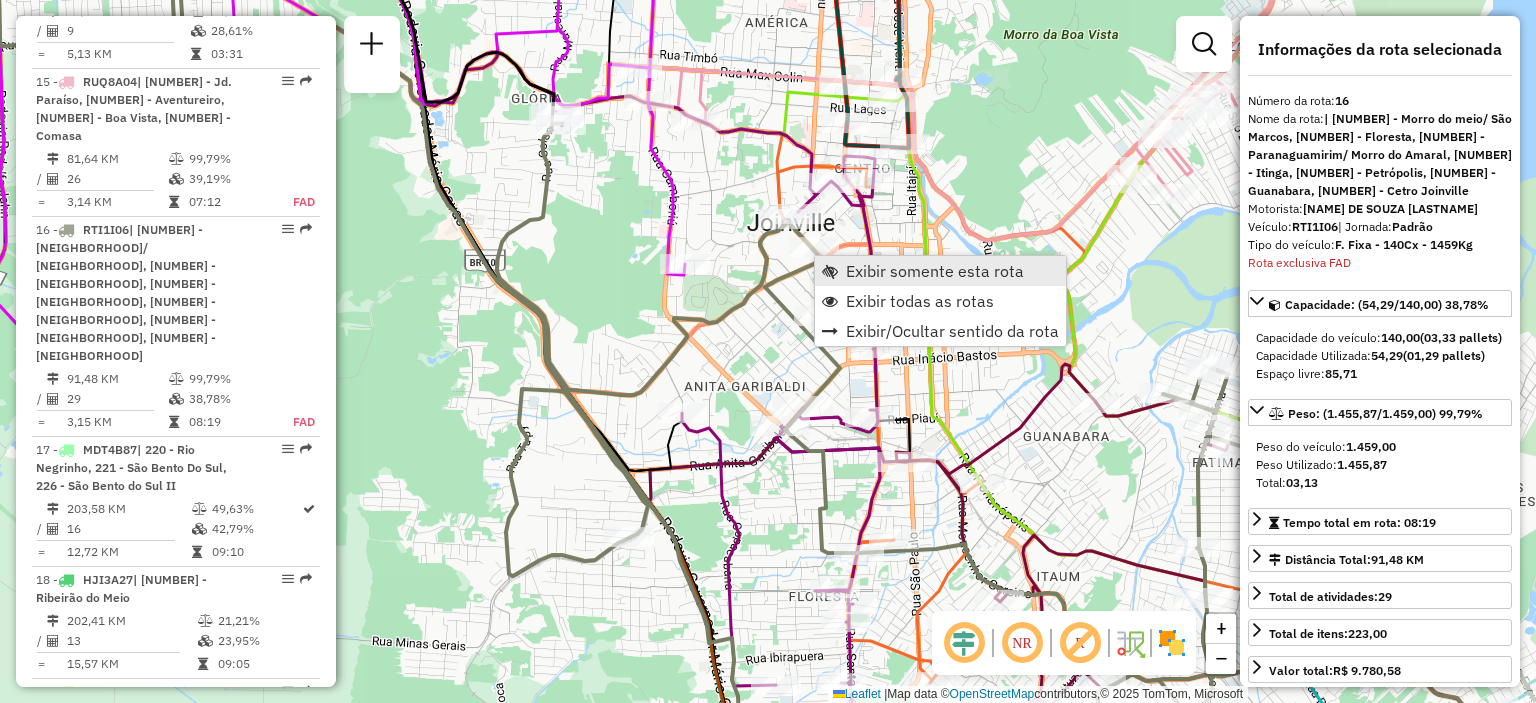 click on "Exibir somente esta rota" at bounding box center [940, 271] 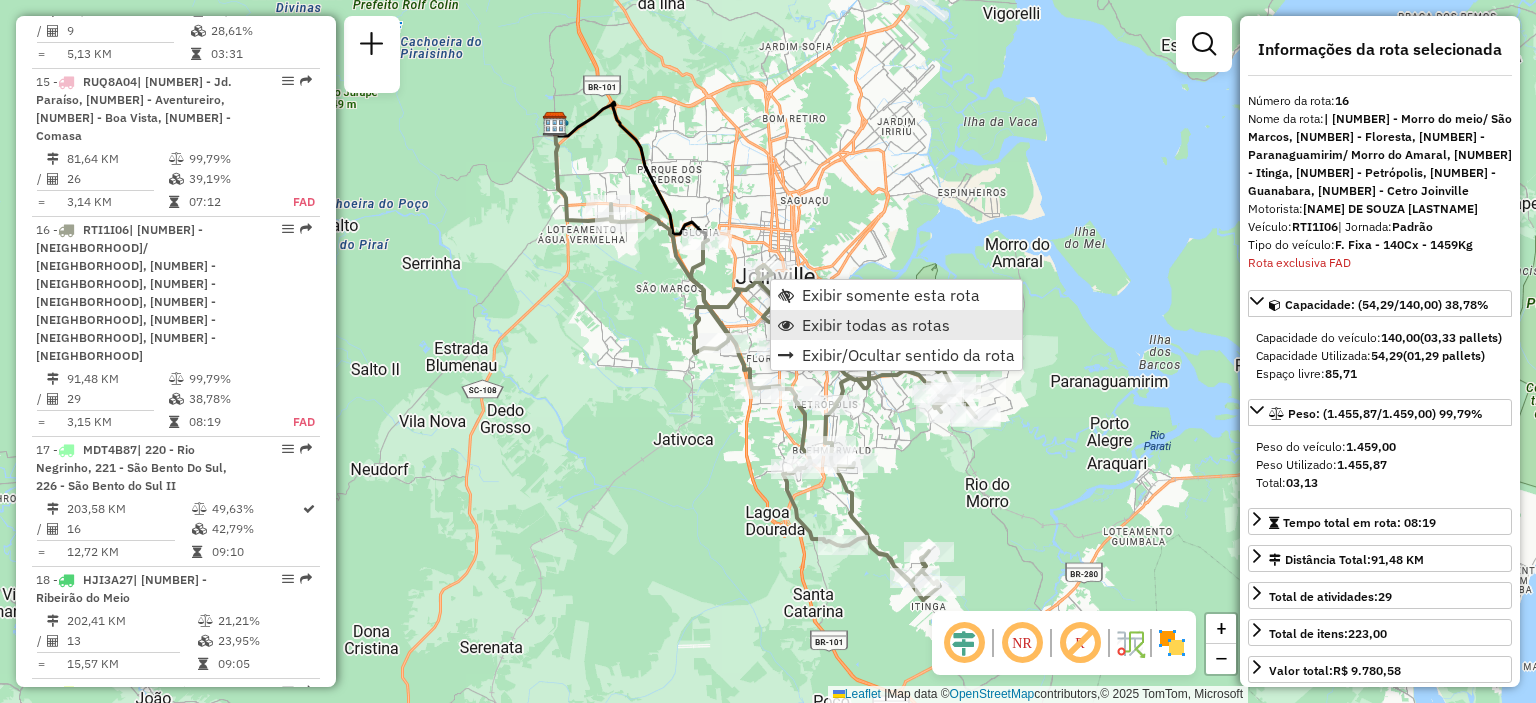 click on "Exibir todas as rotas" at bounding box center (896, 325) 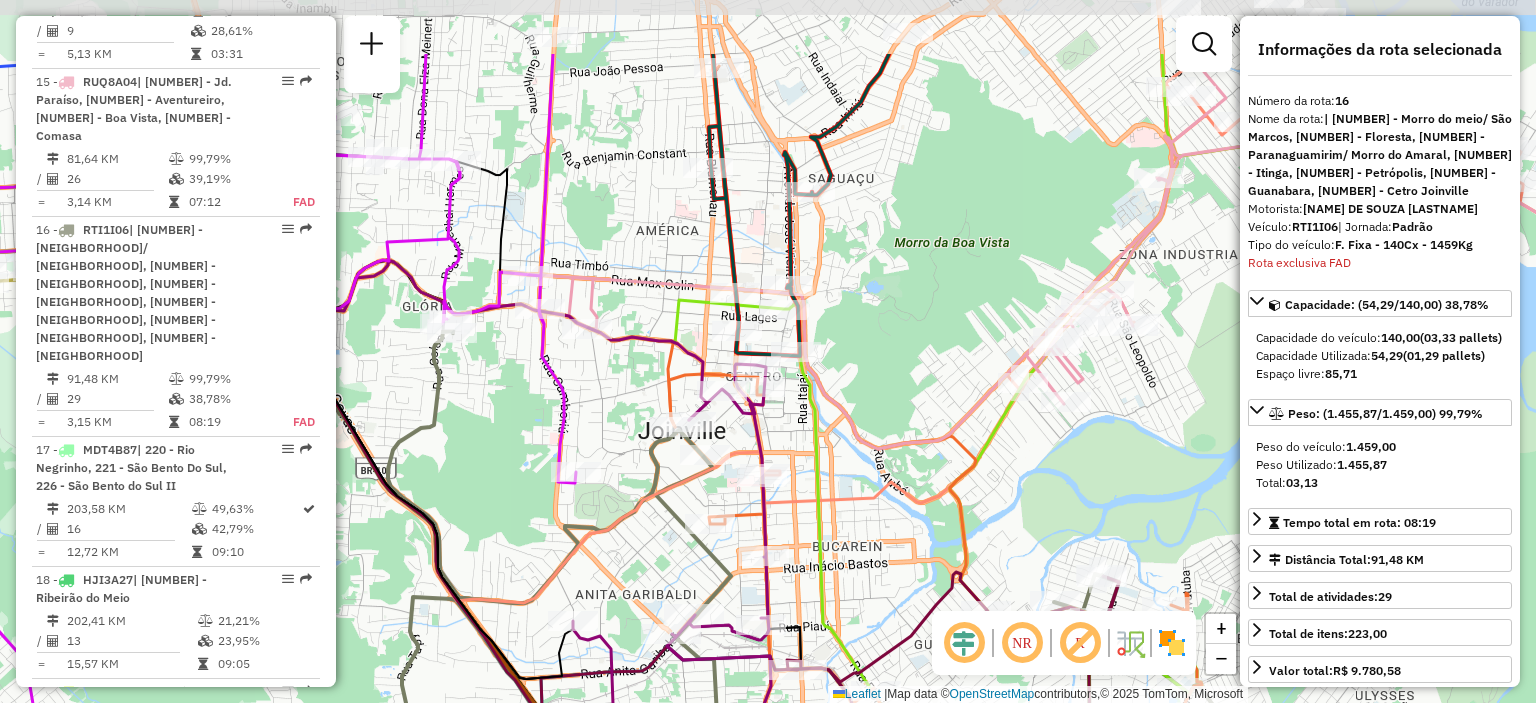 drag, startPoint x: 826, startPoint y: 231, endPoint x: 846, endPoint y: 355, distance: 125.60255 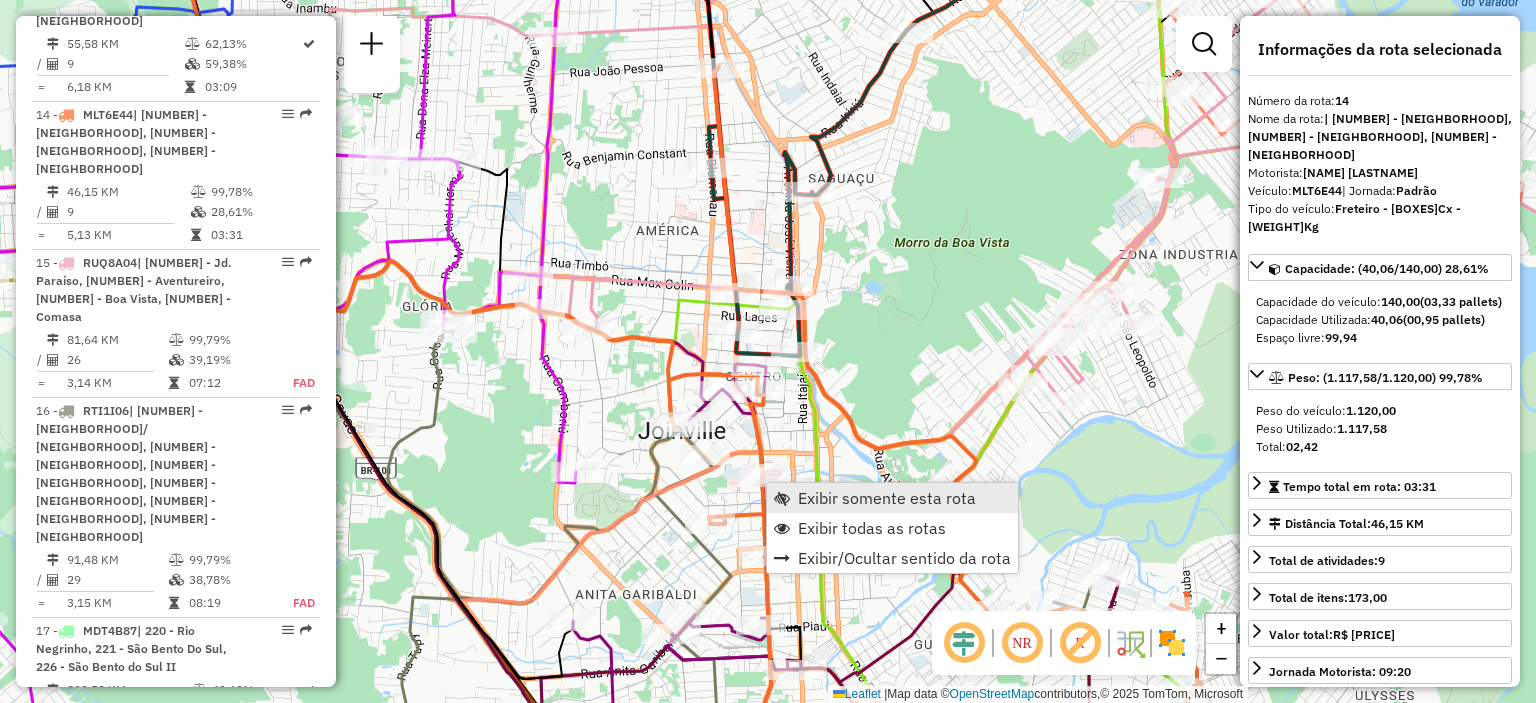 scroll, scrollTop: 2338, scrollLeft: 0, axis: vertical 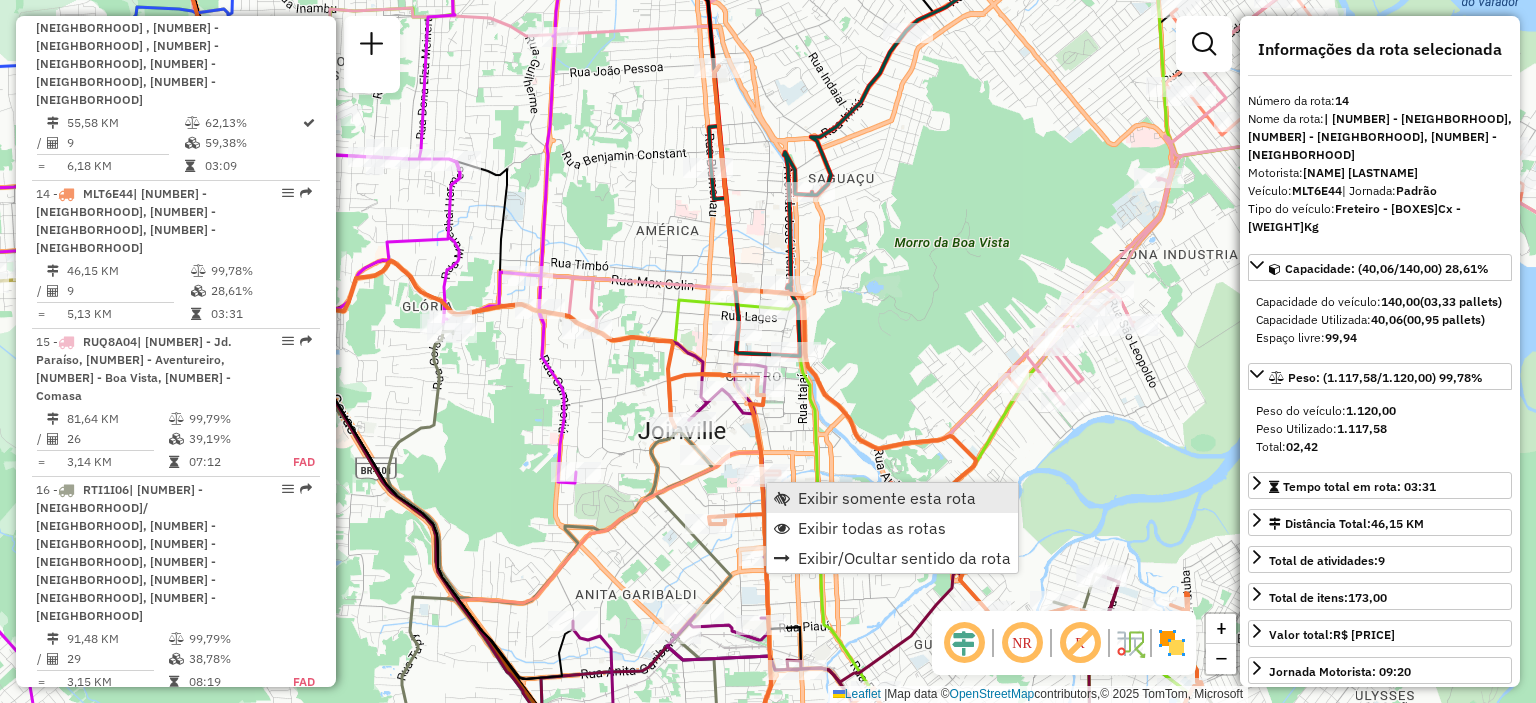 click on "Exibir somente esta rota" at bounding box center (887, 498) 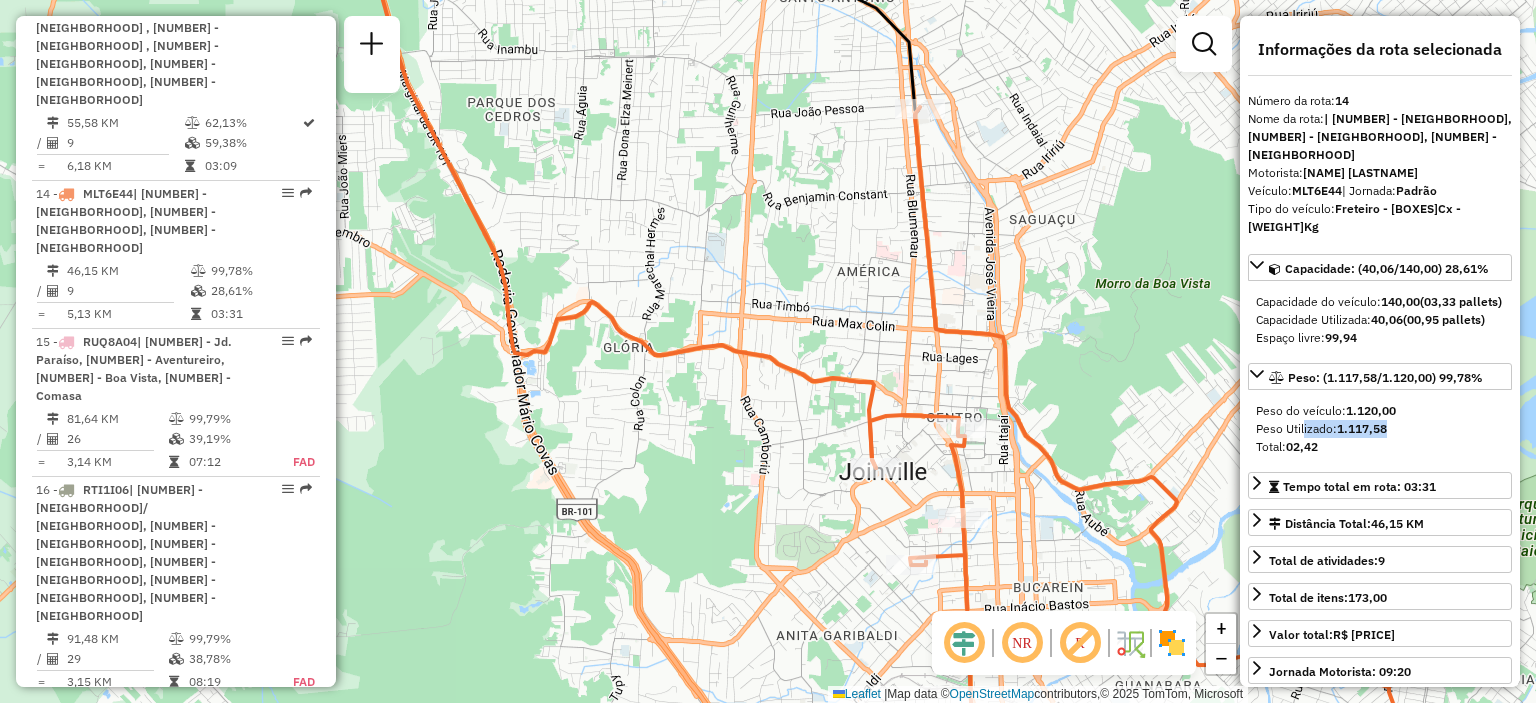 drag, startPoint x: 1408, startPoint y: 412, endPoint x: 1300, endPoint y: 407, distance: 108.11568 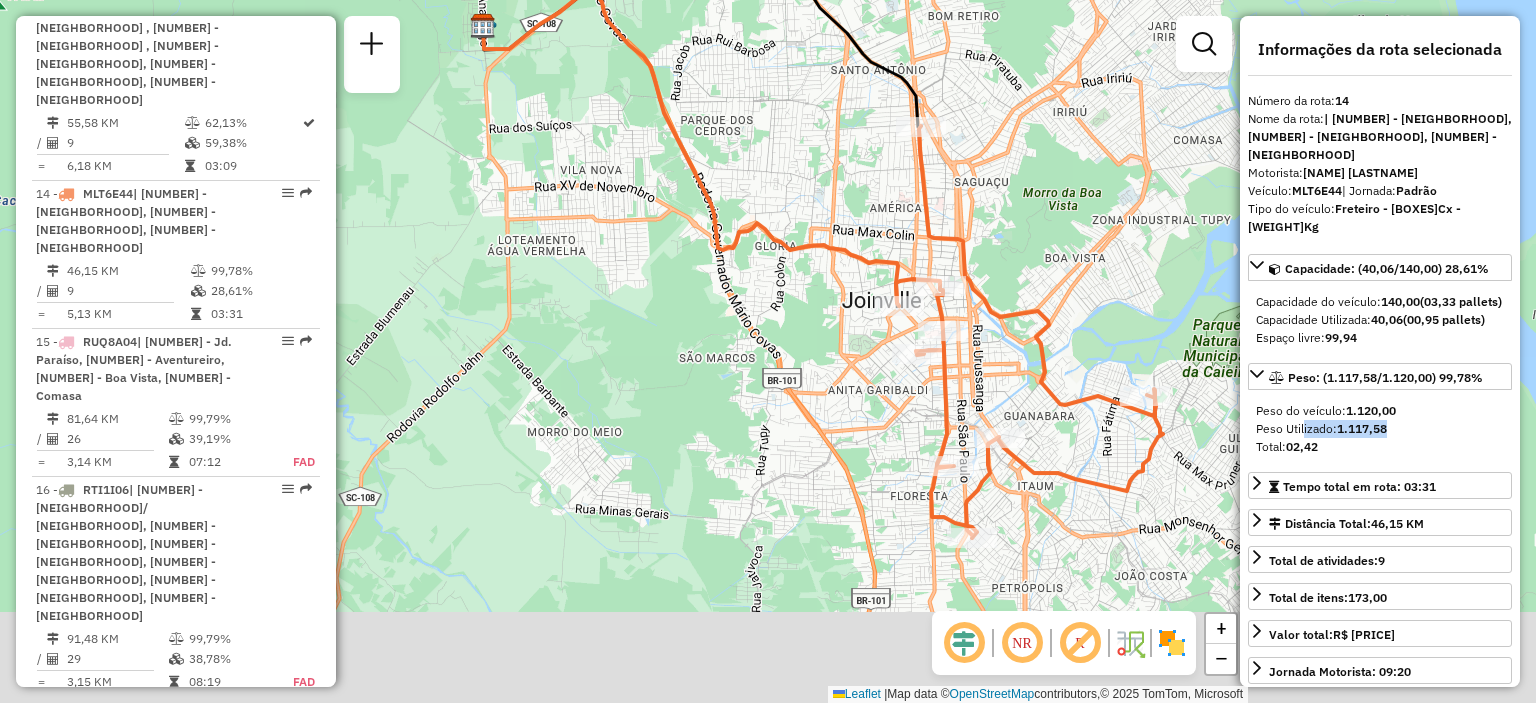 drag, startPoint x: 1028, startPoint y: 393, endPoint x: 1016, endPoint y: 217, distance: 176.40862 